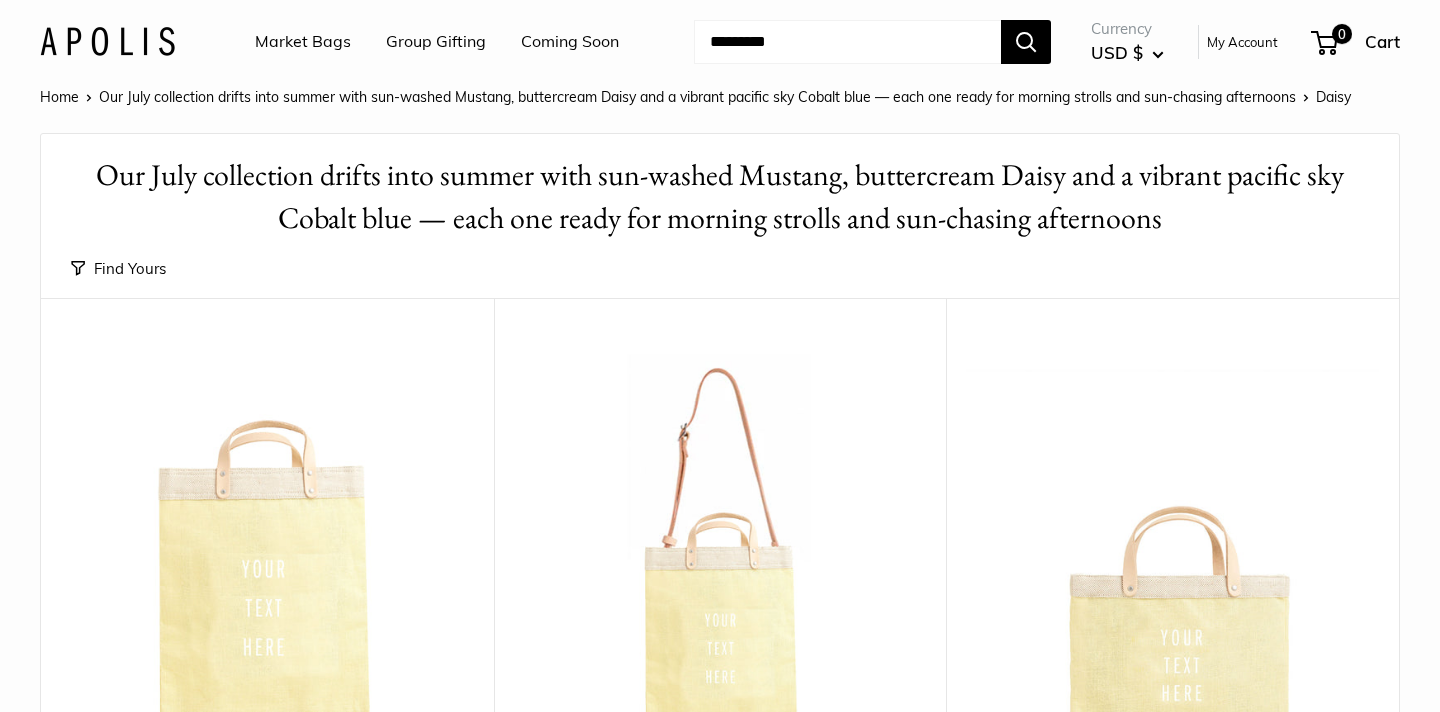 scroll, scrollTop: 0, scrollLeft: 0, axis: both 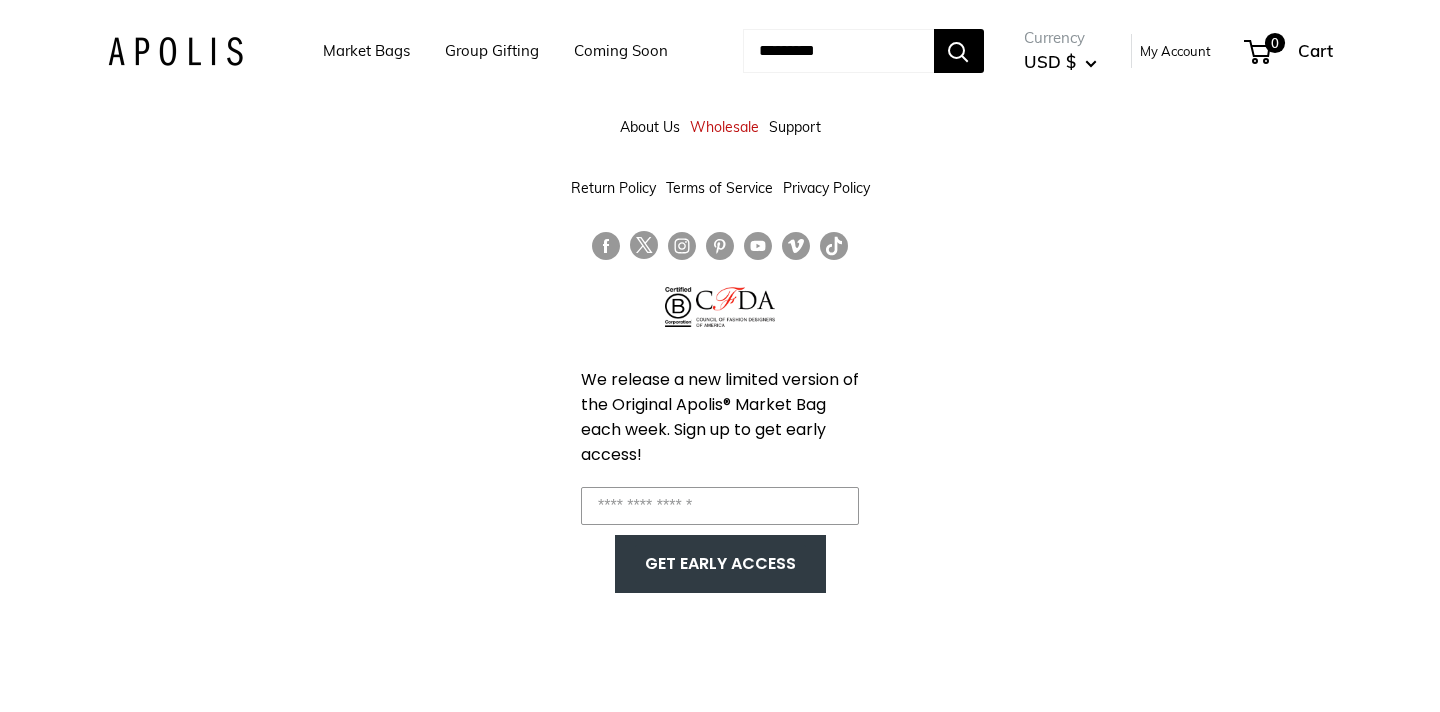 click on "Market Bags" at bounding box center (366, 51) 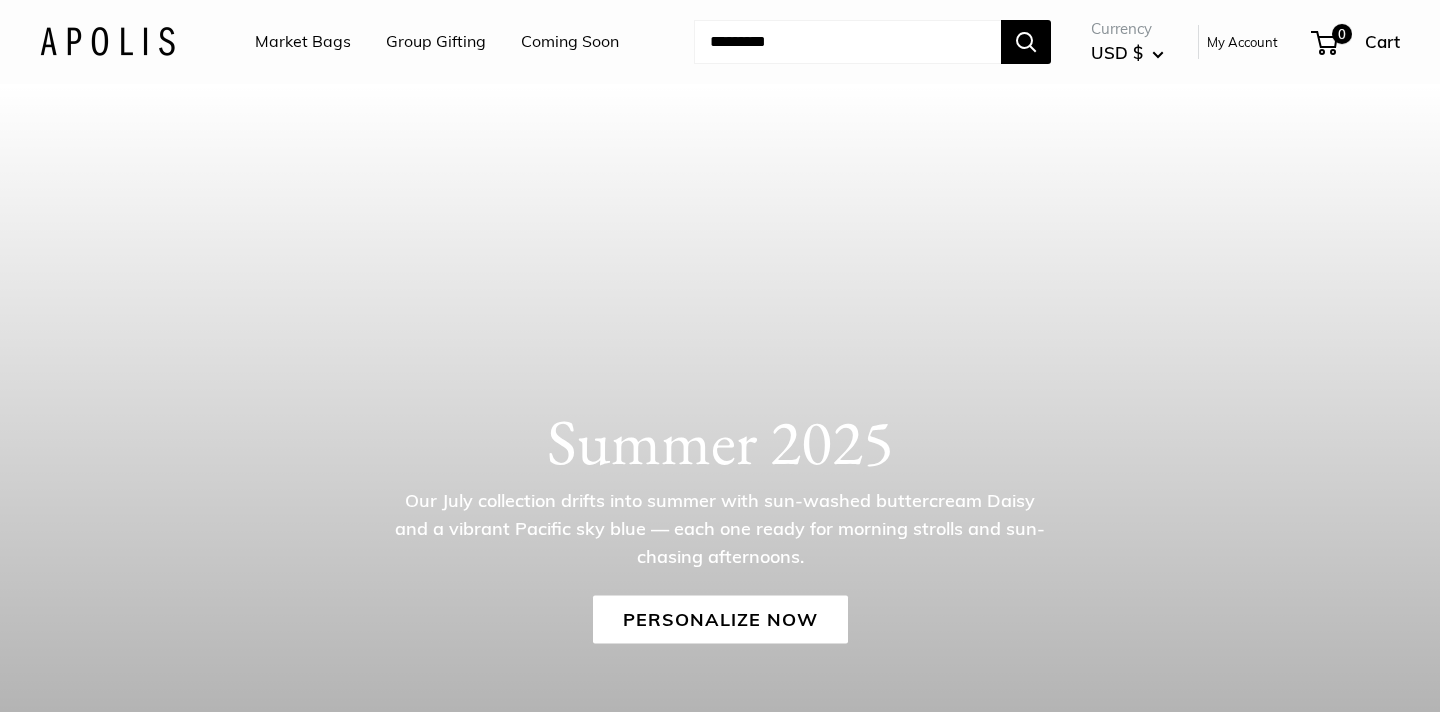 scroll, scrollTop: 0, scrollLeft: 0, axis: both 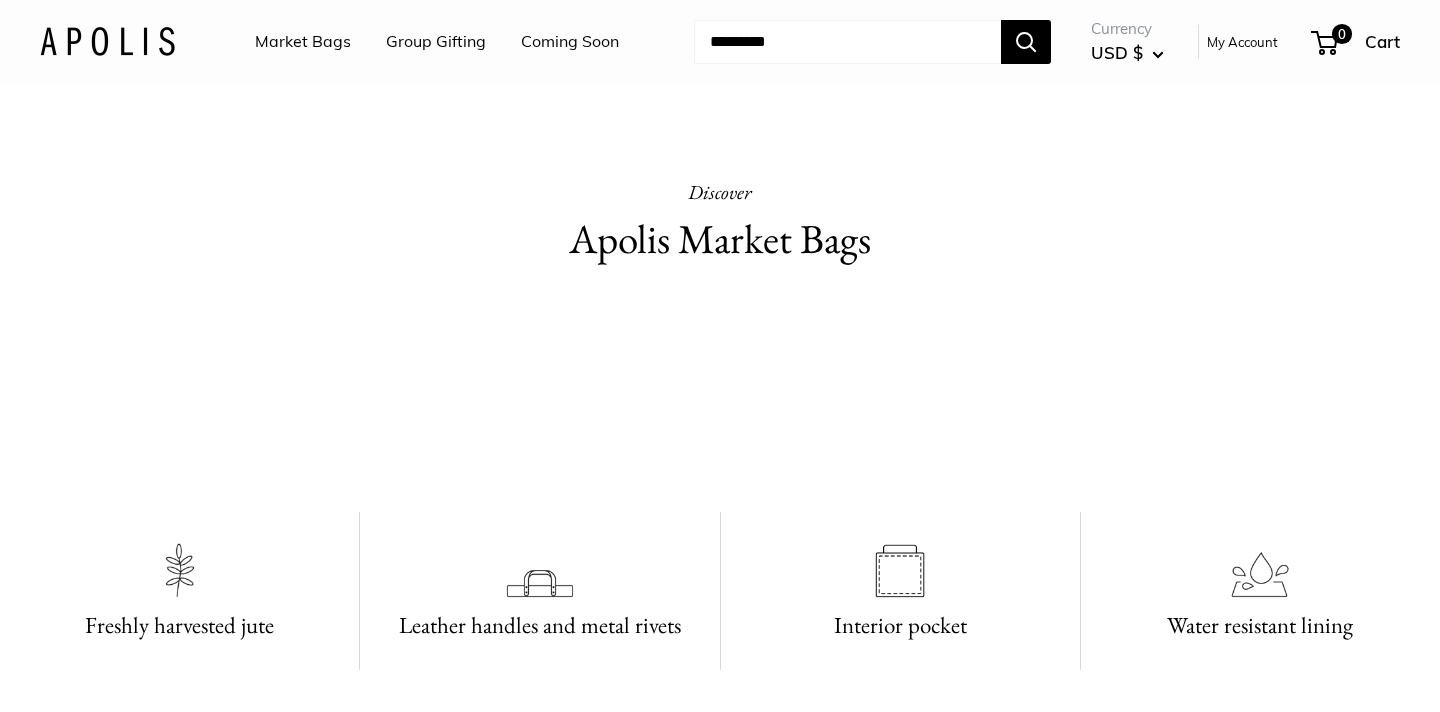 click on "Market Bags" at bounding box center (303, 42) 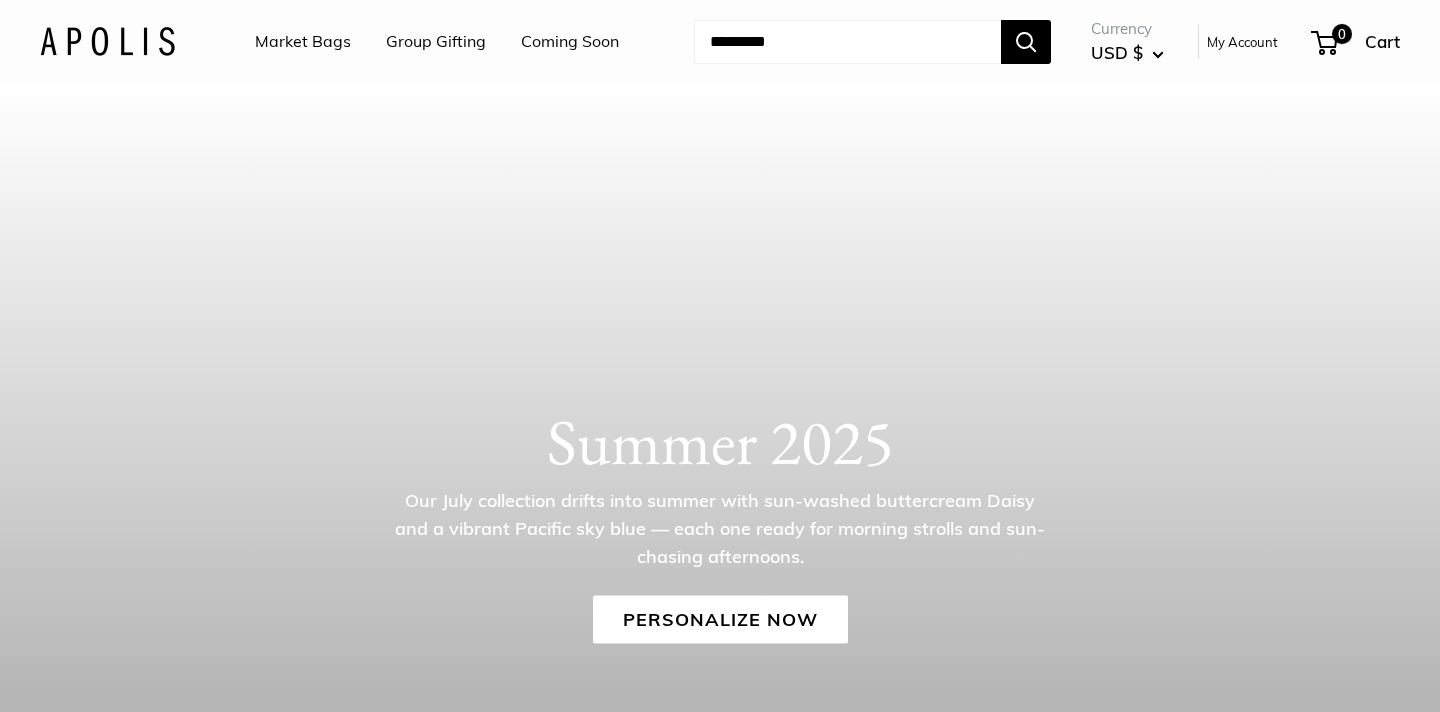 scroll, scrollTop: 0, scrollLeft: 0, axis: both 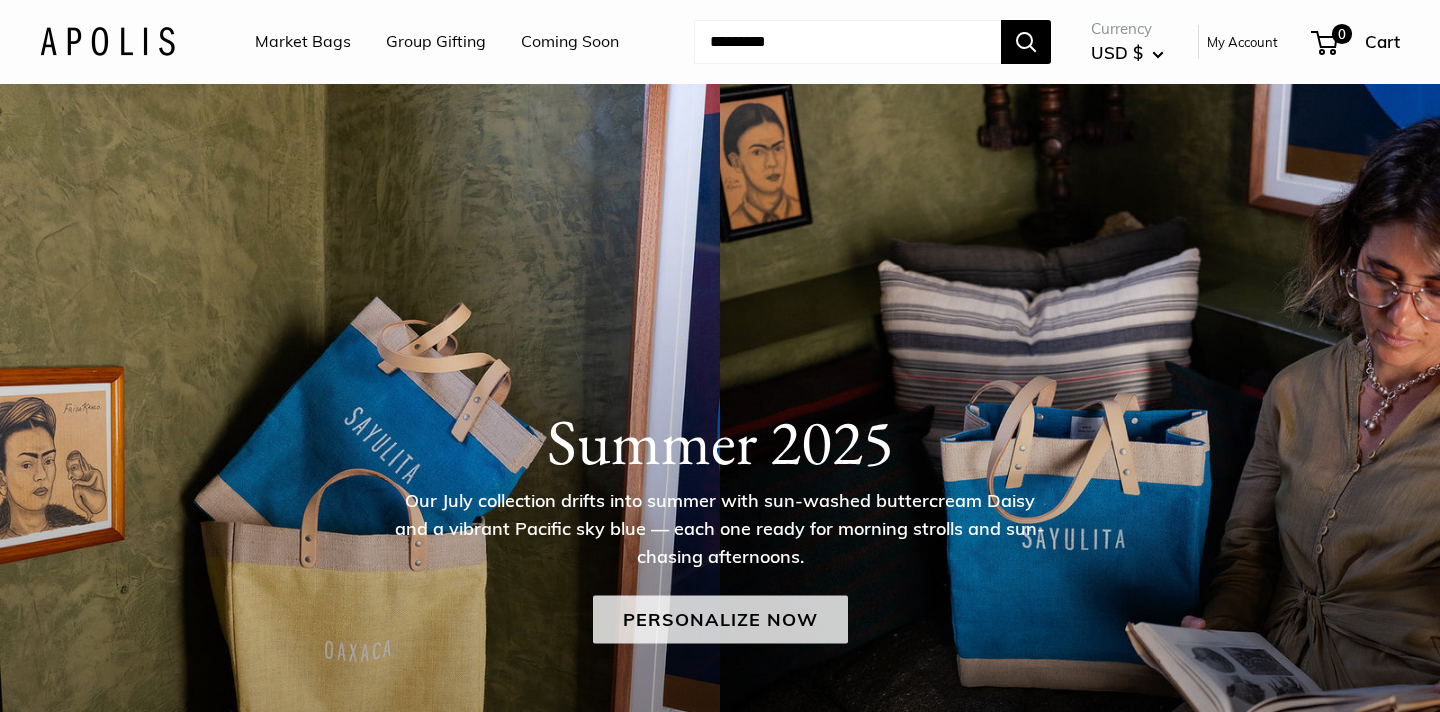 click on "Personalize Now" at bounding box center [720, 619] 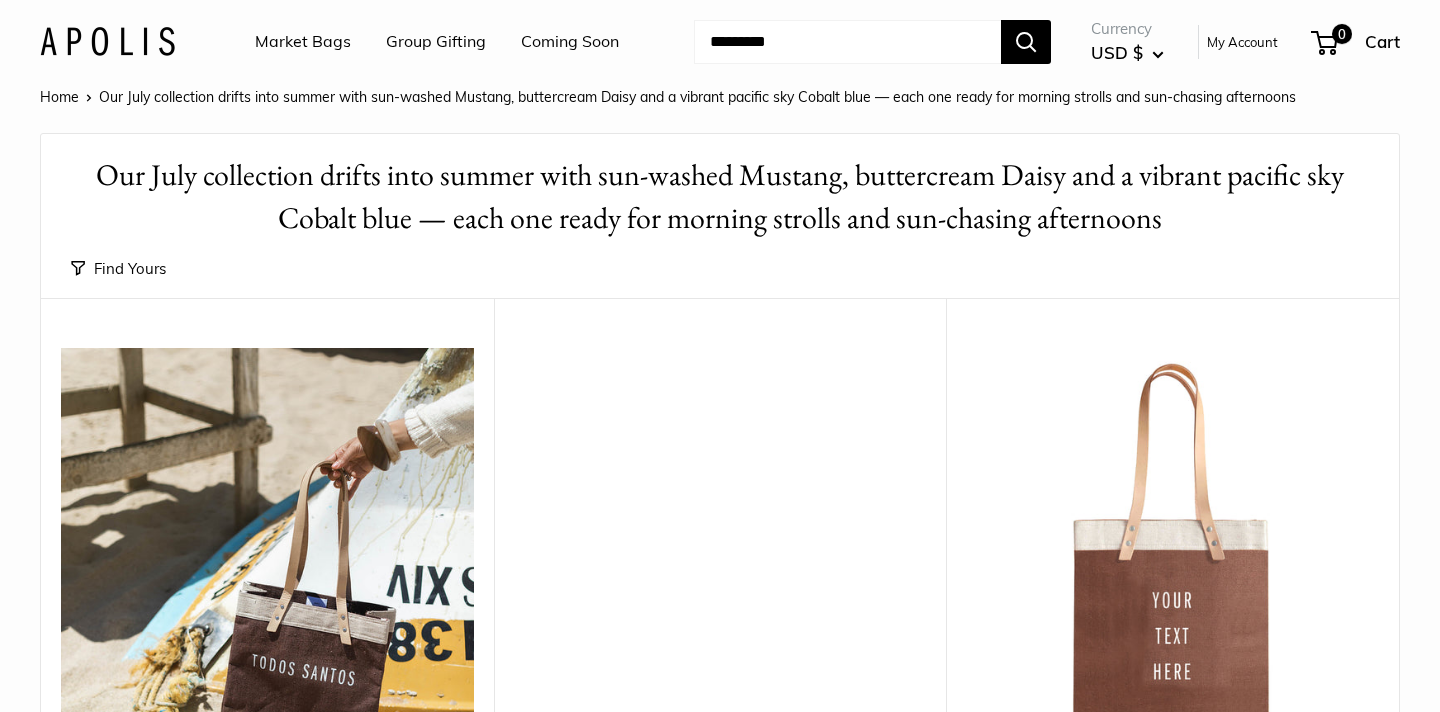 scroll, scrollTop: 0, scrollLeft: 0, axis: both 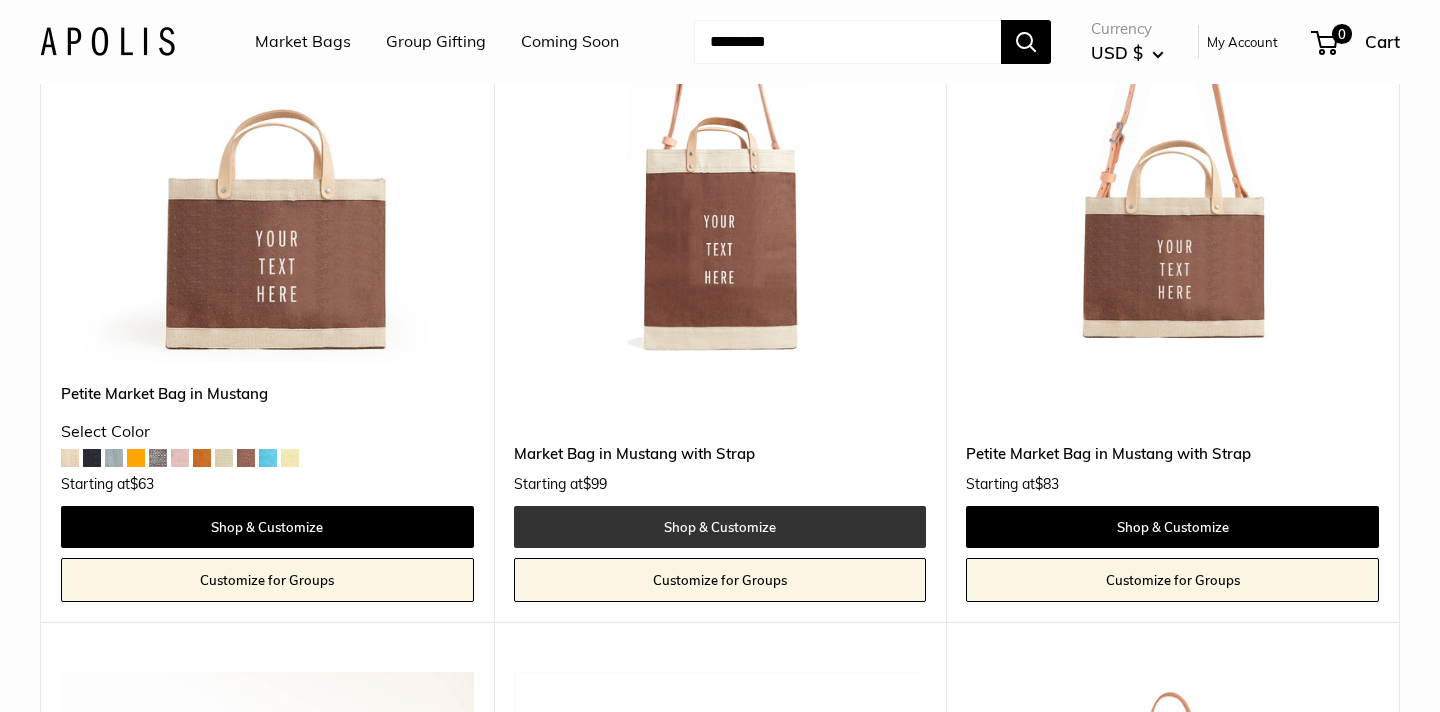 click on "Shop & Customize" at bounding box center [720, 527] 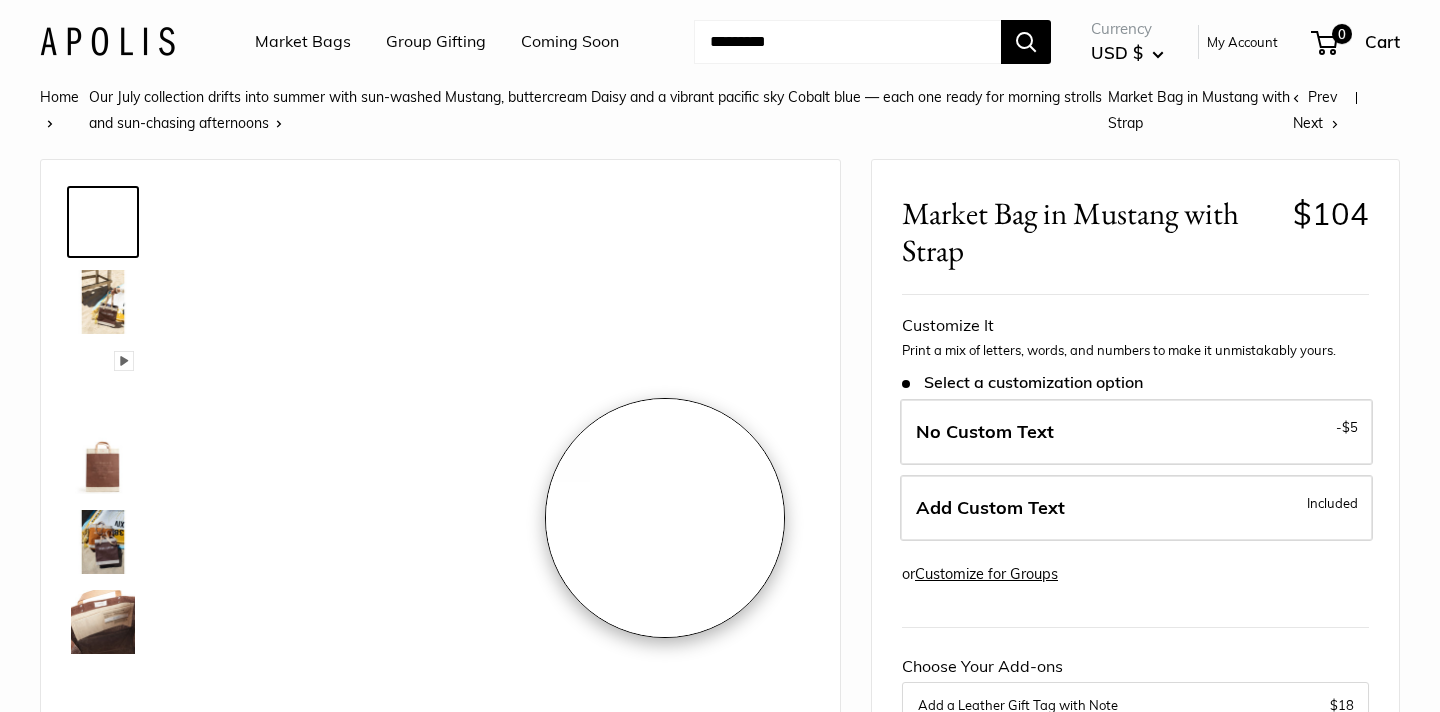 scroll, scrollTop: 0, scrollLeft: 0, axis: both 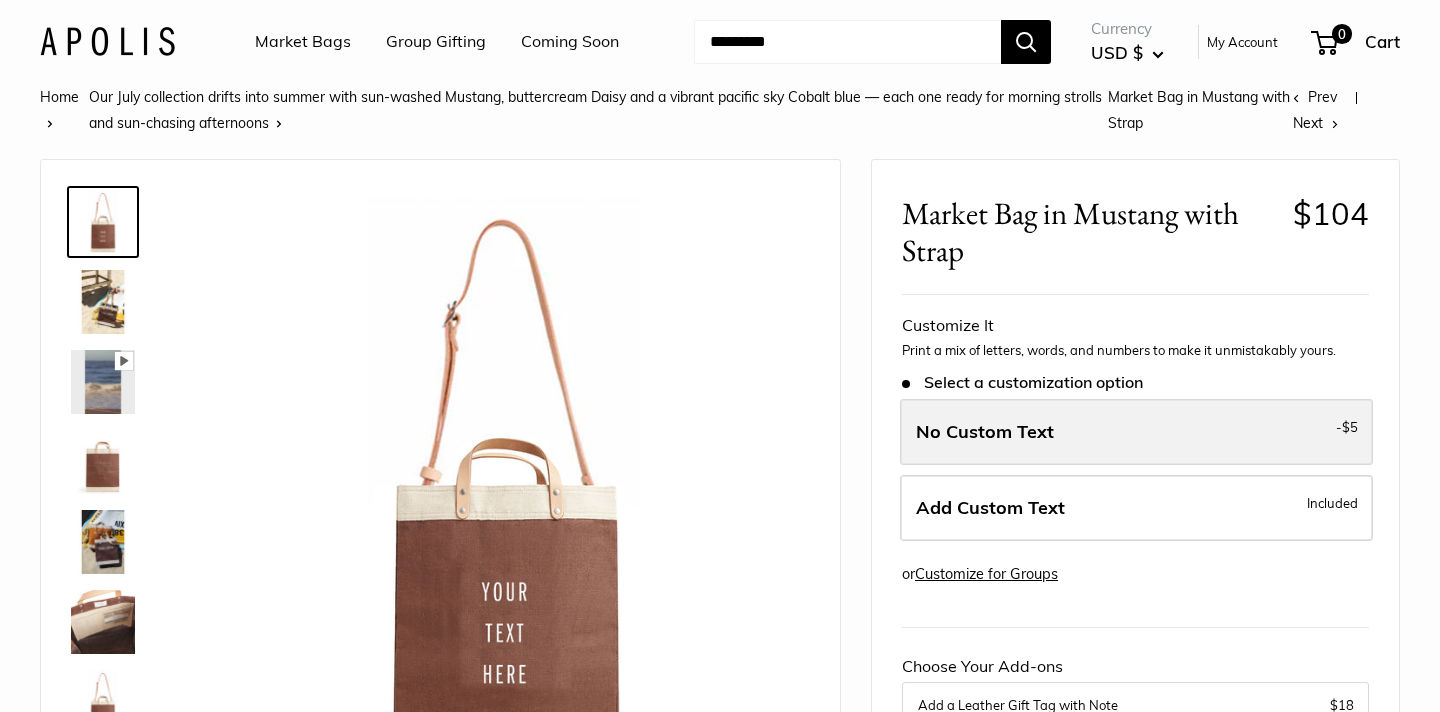 click on "No Custom Text
- $5" at bounding box center [1136, 432] 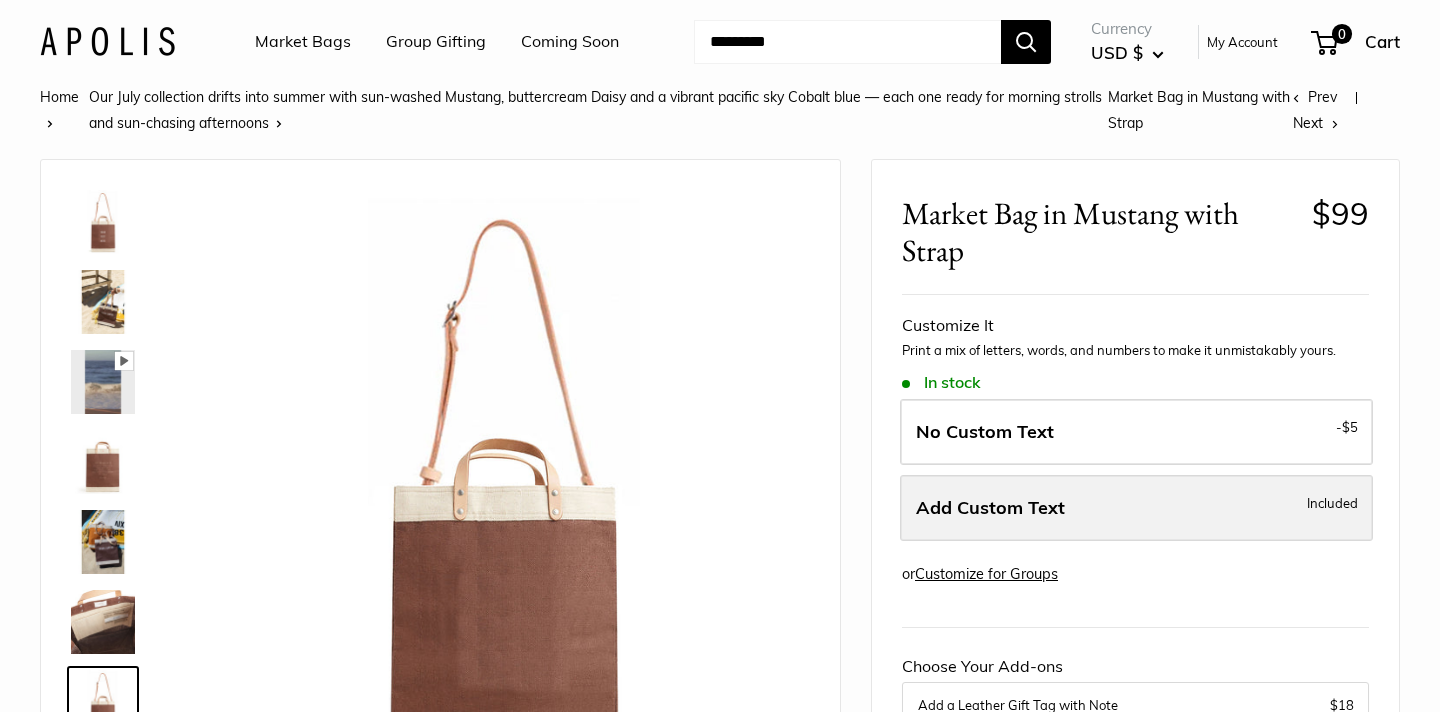 click on "Add Custom Text
Included" at bounding box center (1136, 508) 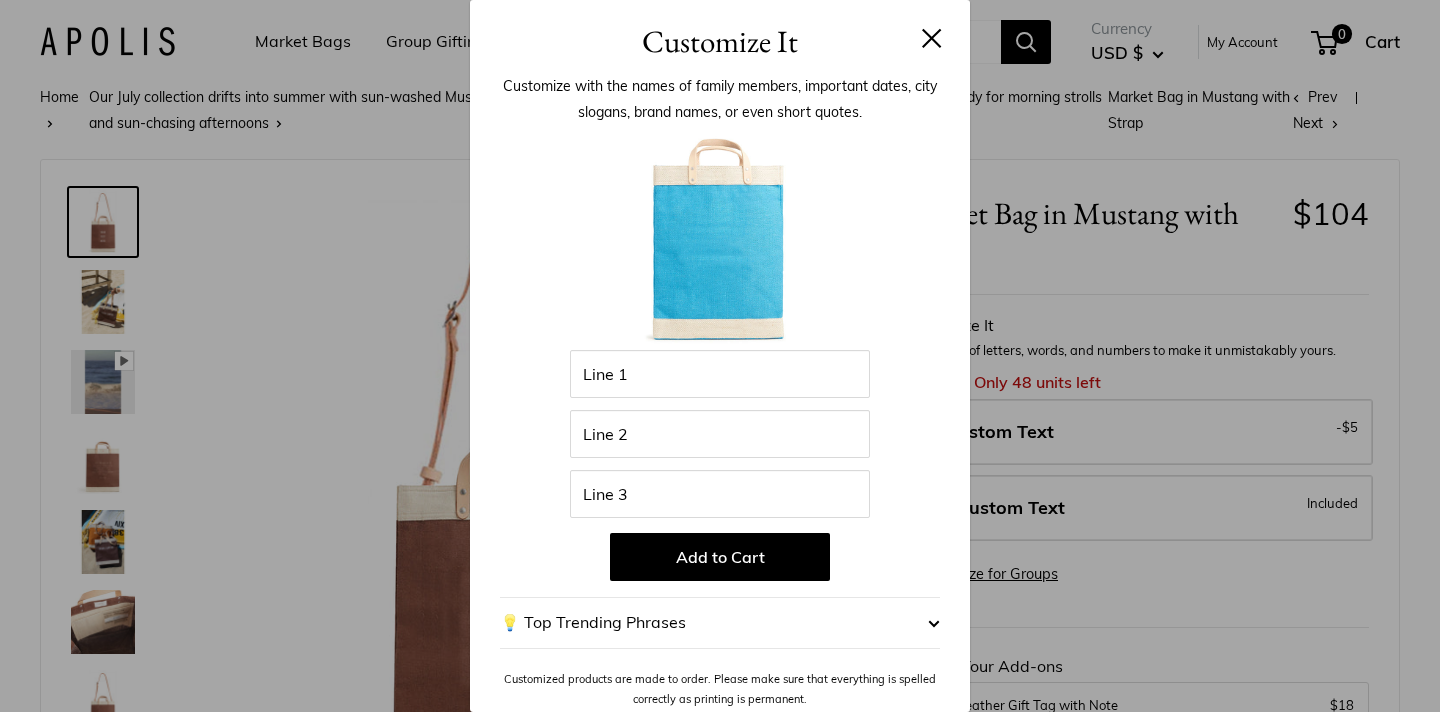 click on "Customize It
Customize with the names of family members, important dates, city slogans, brand names, or even short quotes.
Enter 42 letters
Line 1
Line 2
Line 3
Add to Cart
💡 Top Trending Phrases
Looking for inspiration? Select one of these: My Serotonin Levels Are Low" at bounding box center (720, 356) 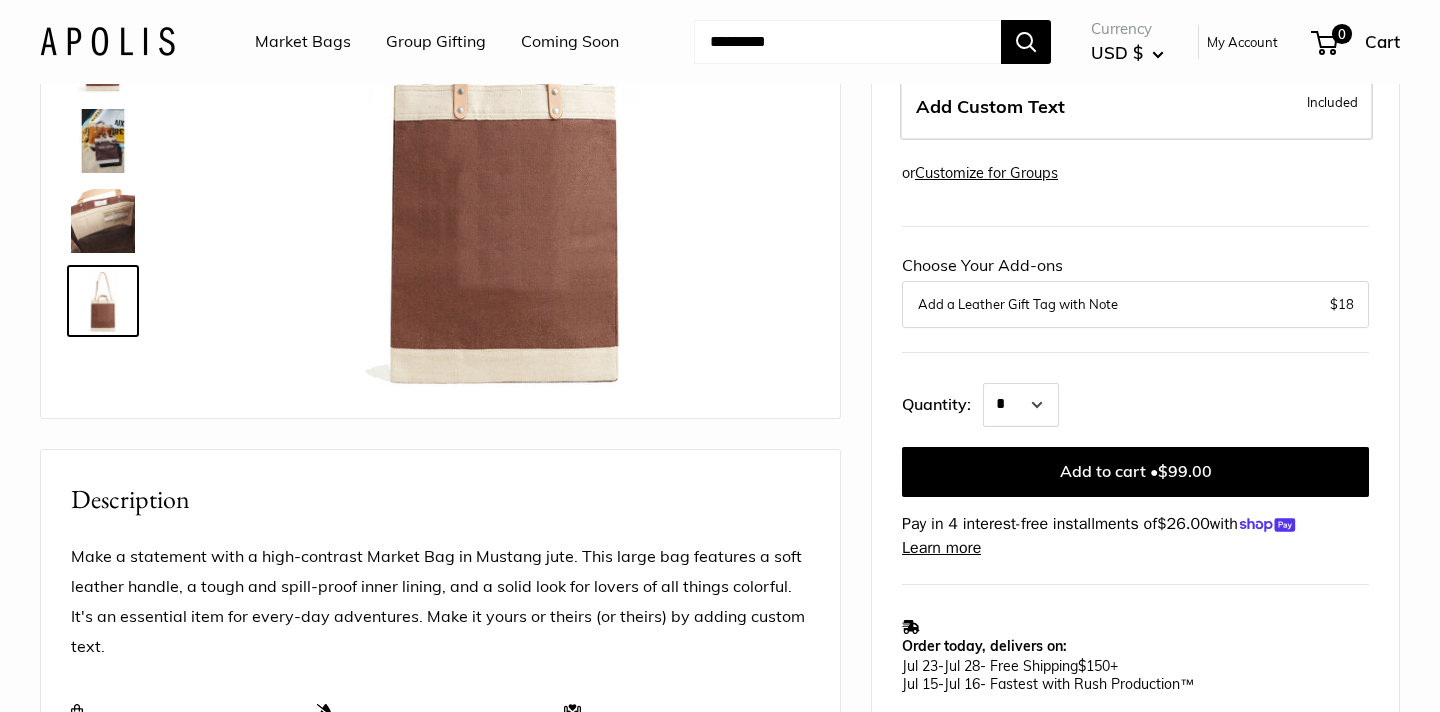 scroll, scrollTop: 466, scrollLeft: 0, axis: vertical 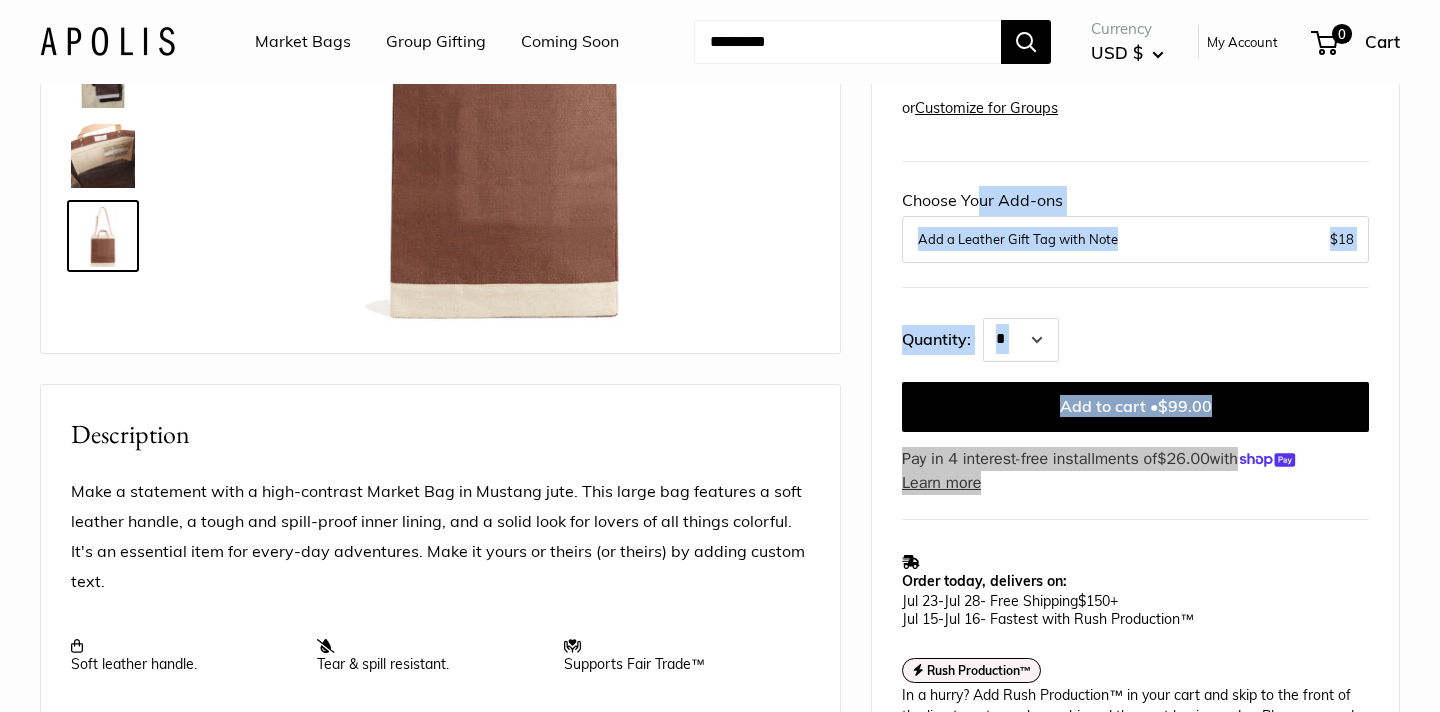 drag, startPoint x: 1046, startPoint y: 536, endPoint x: 1145, endPoint y: 182, distance: 367.58264 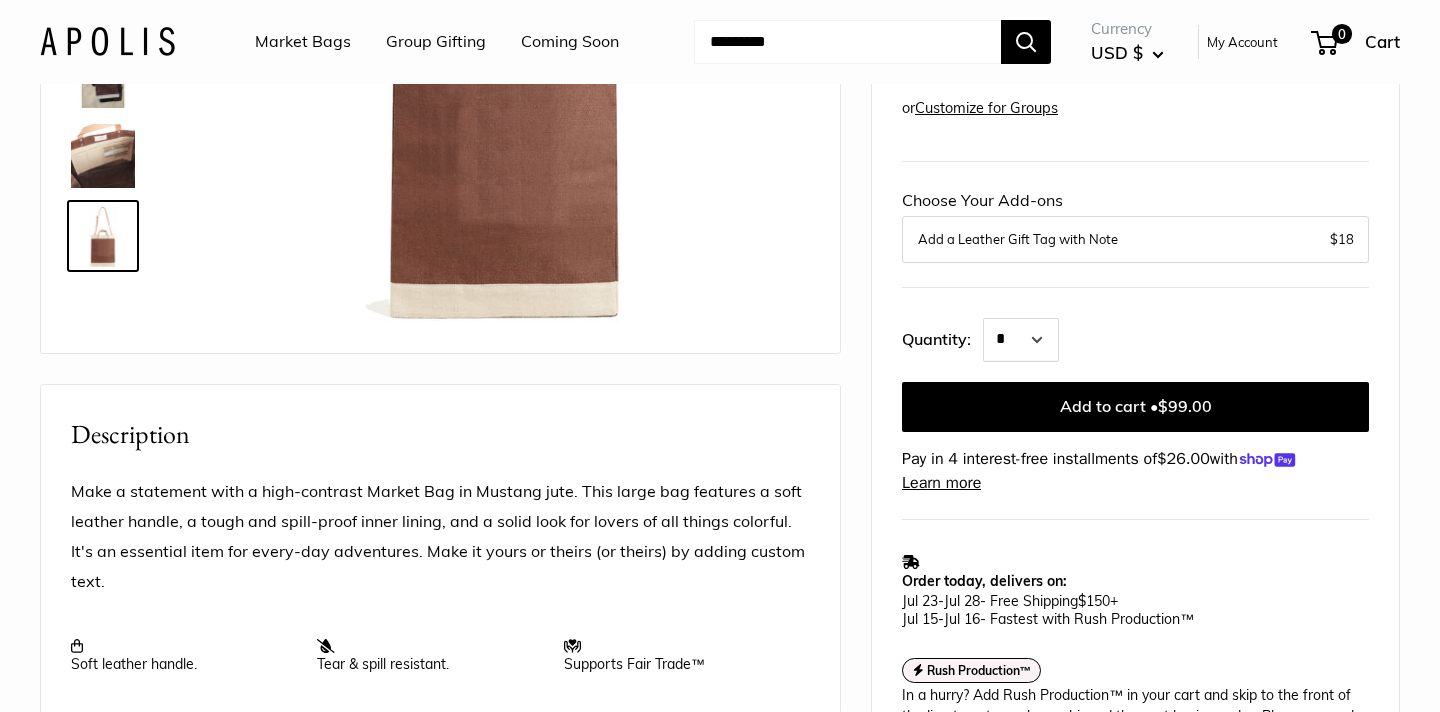 click on "Home
Our July collection drifts into summer with sun-washed Mustang, buttercream Daisy and a vibrant pacific sky Cobalt blue — each one ready for morning strolls and sun-chasing afternoons
Market Bag in Mustang with Strap
Prev
Next
Pause Play % buffered 00:00 Unmute Mute Exit fullscreen Enter fullscreen Play" at bounding box center (720, 494) 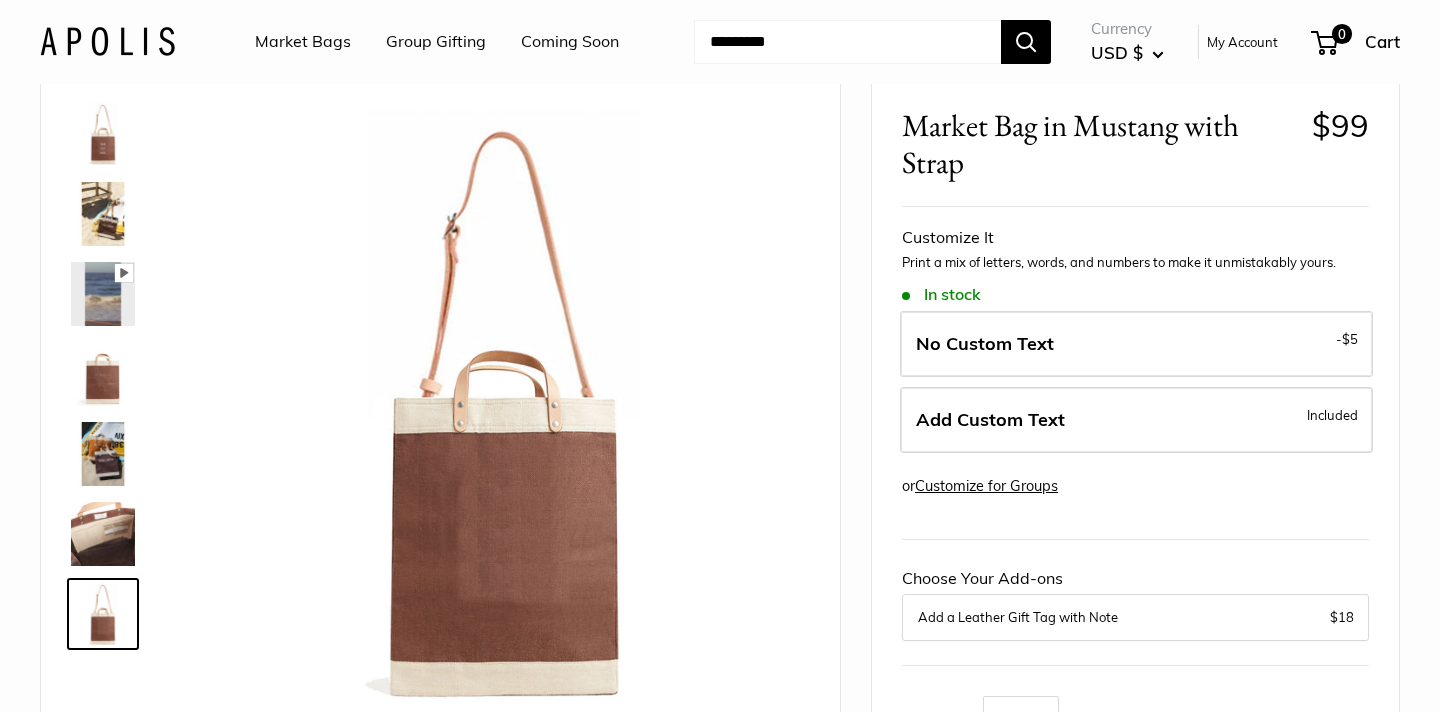scroll, scrollTop: 0, scrollLeft: 0, axis: both 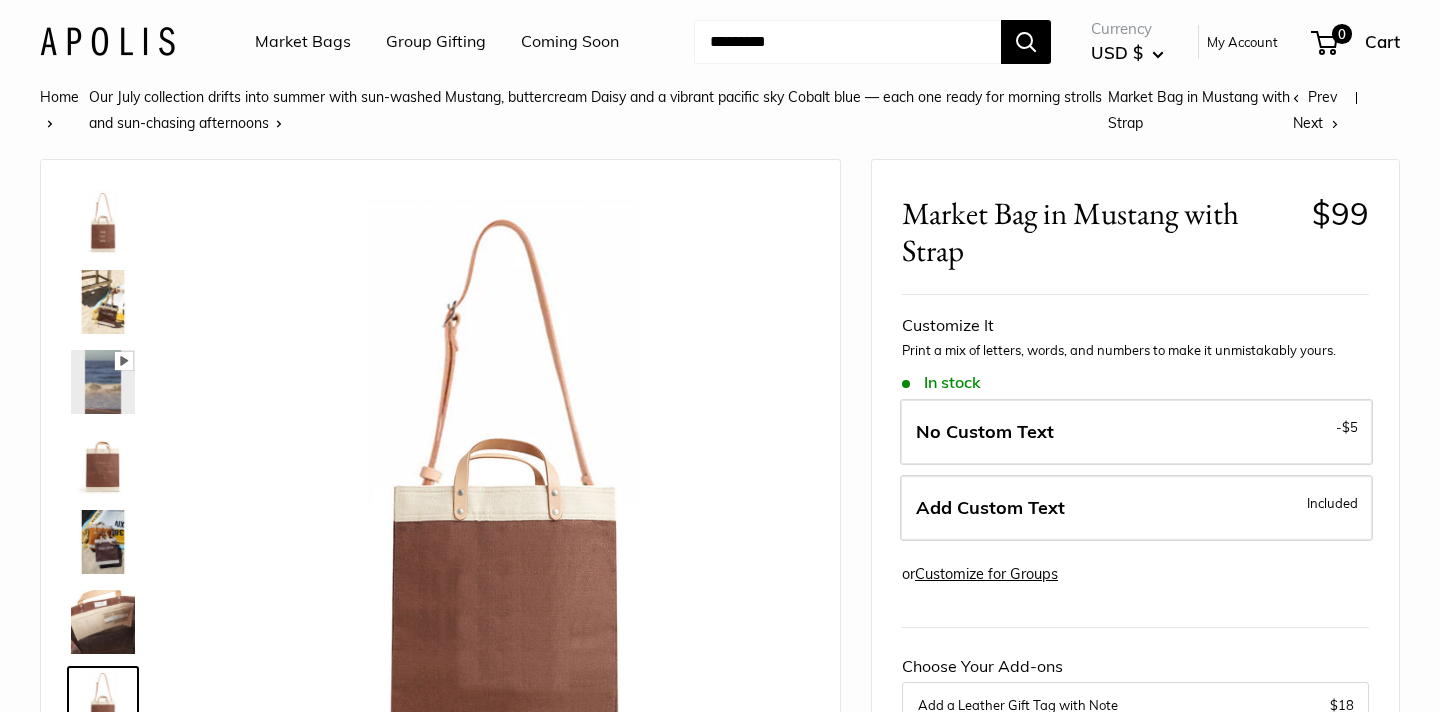 click on "Market Bags" at bounding box center [303, 42] 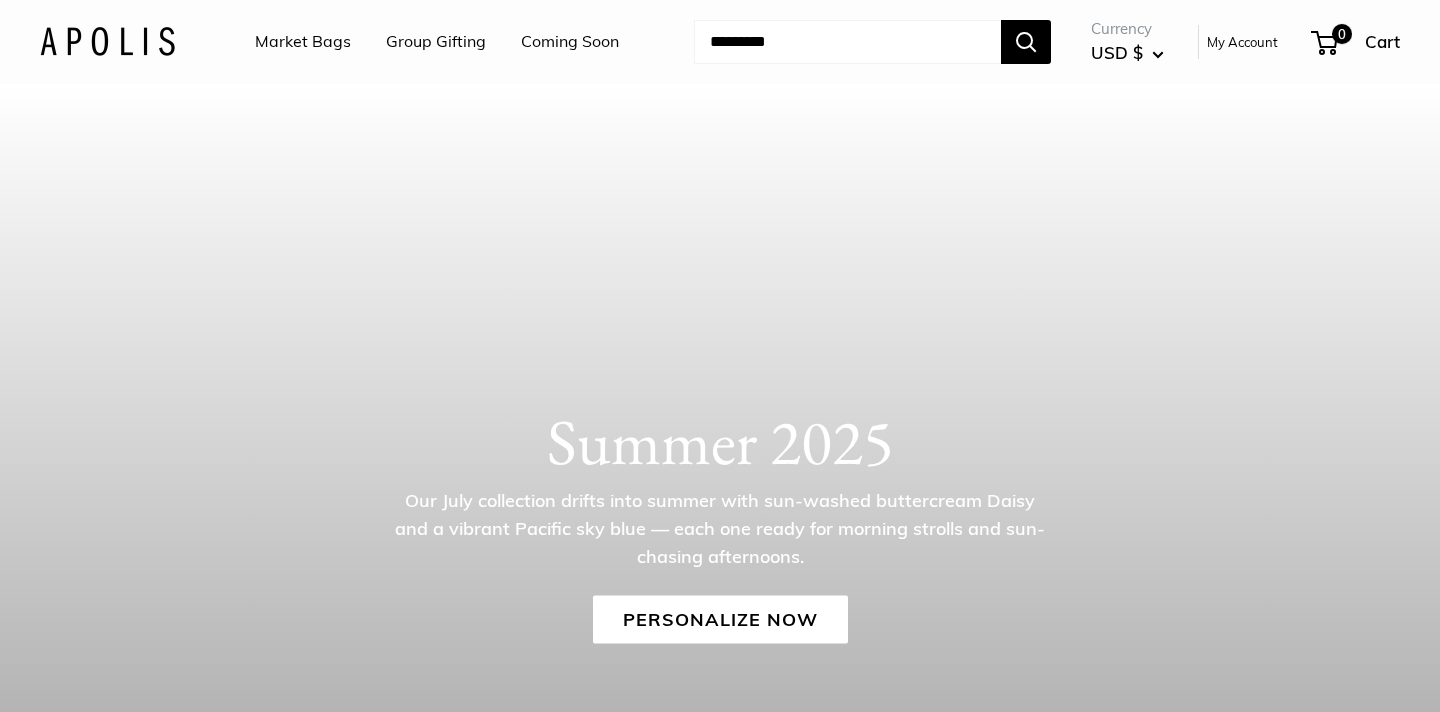 scroll, scrollTop: 0, scrollLeft: 0, axis: both 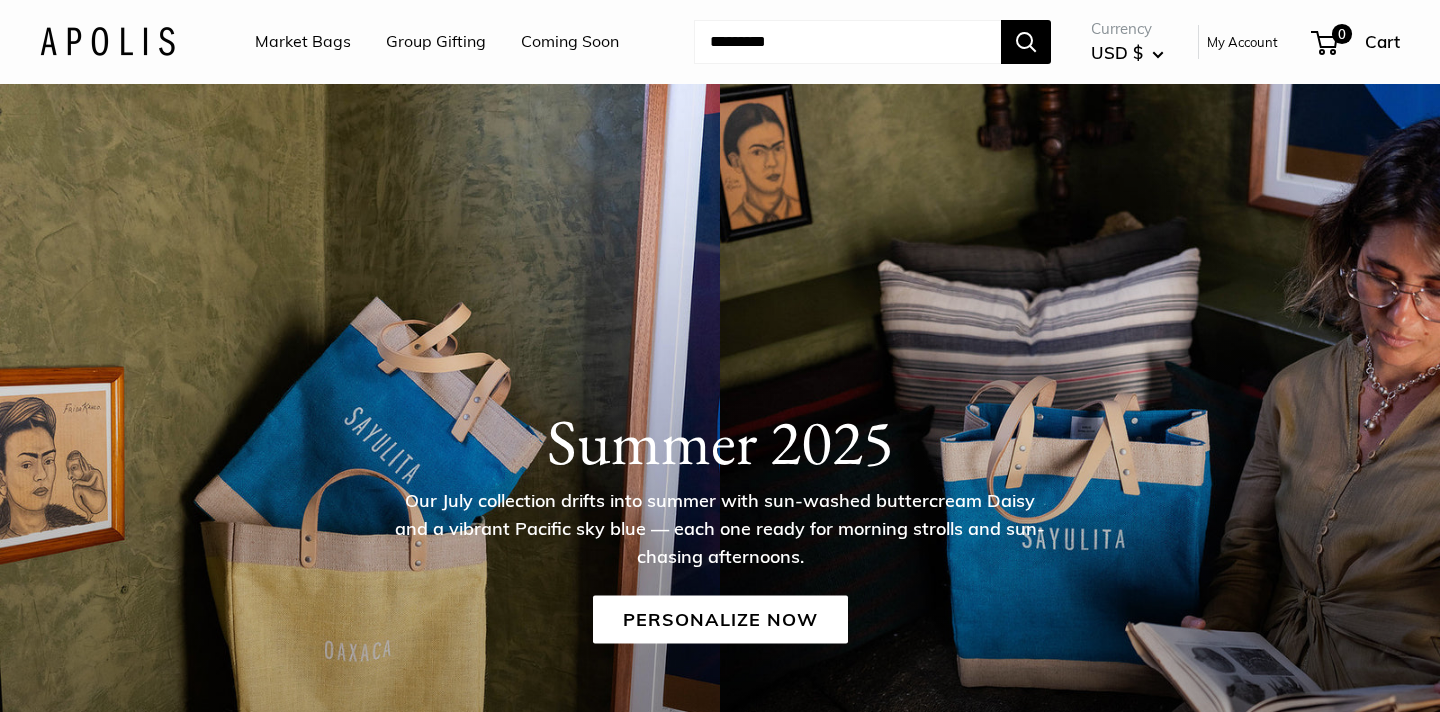 click on "Market Bags" at bounding box center (303, 42) 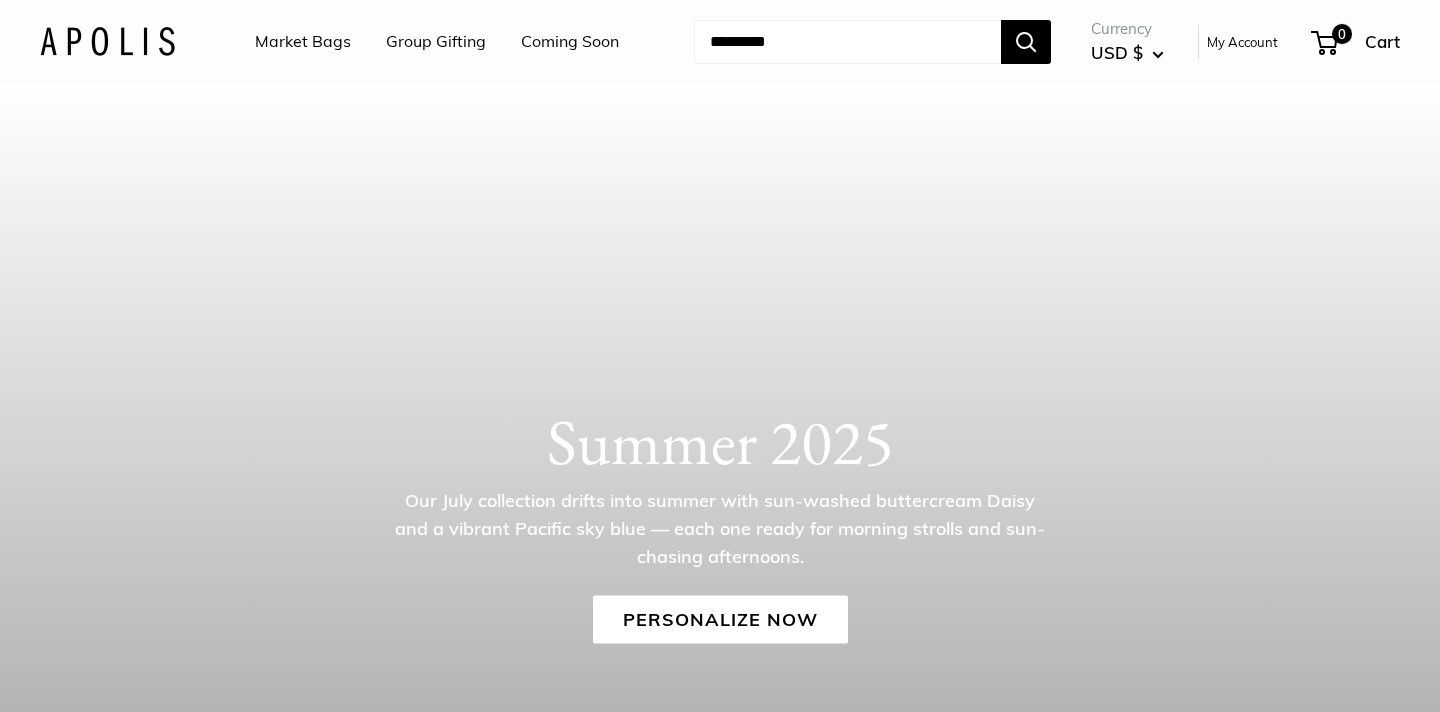 scroll, scrollTop: 0, scrollLeft: 0, axis: both 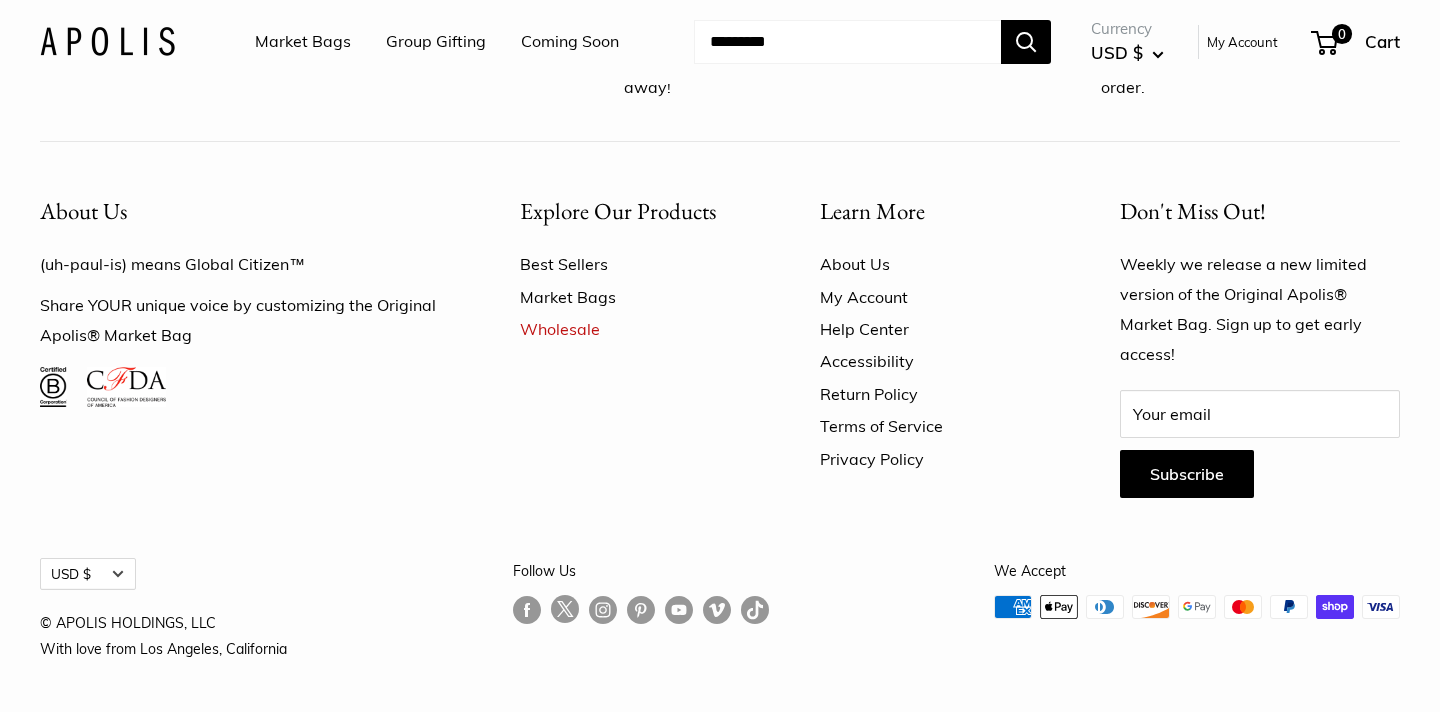click on "Best Sellers" at bounding box center [635, 264] 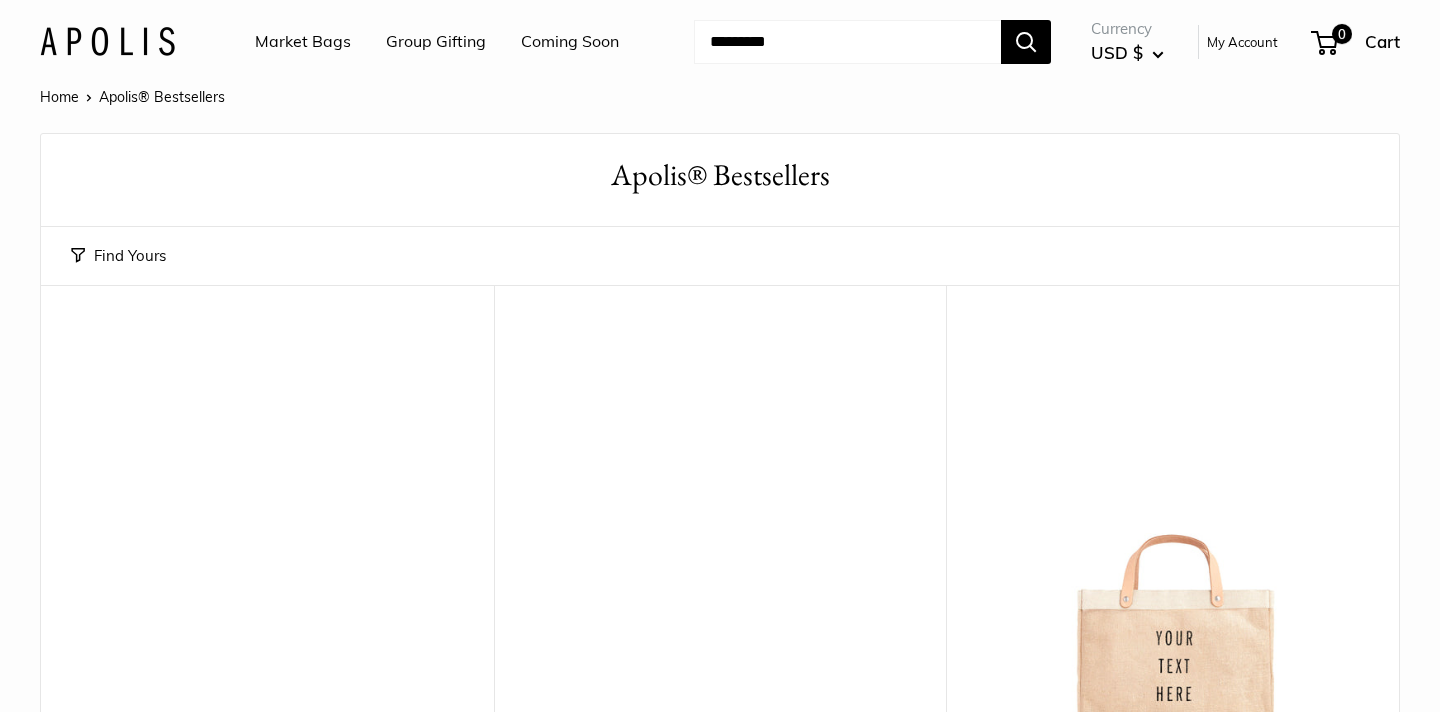 scroll, scrollTop: 0, scrollLeft: 0, axis: both 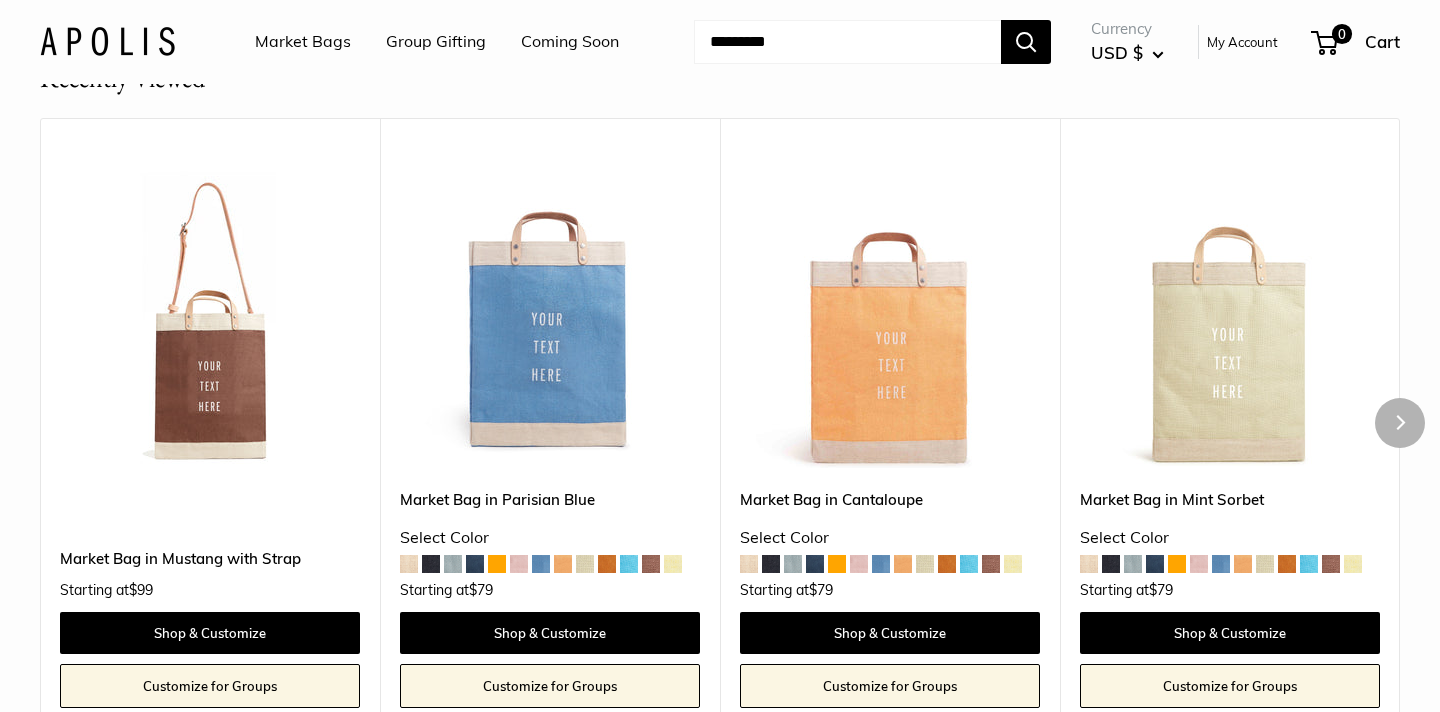 click at bounding box center [519, 564] 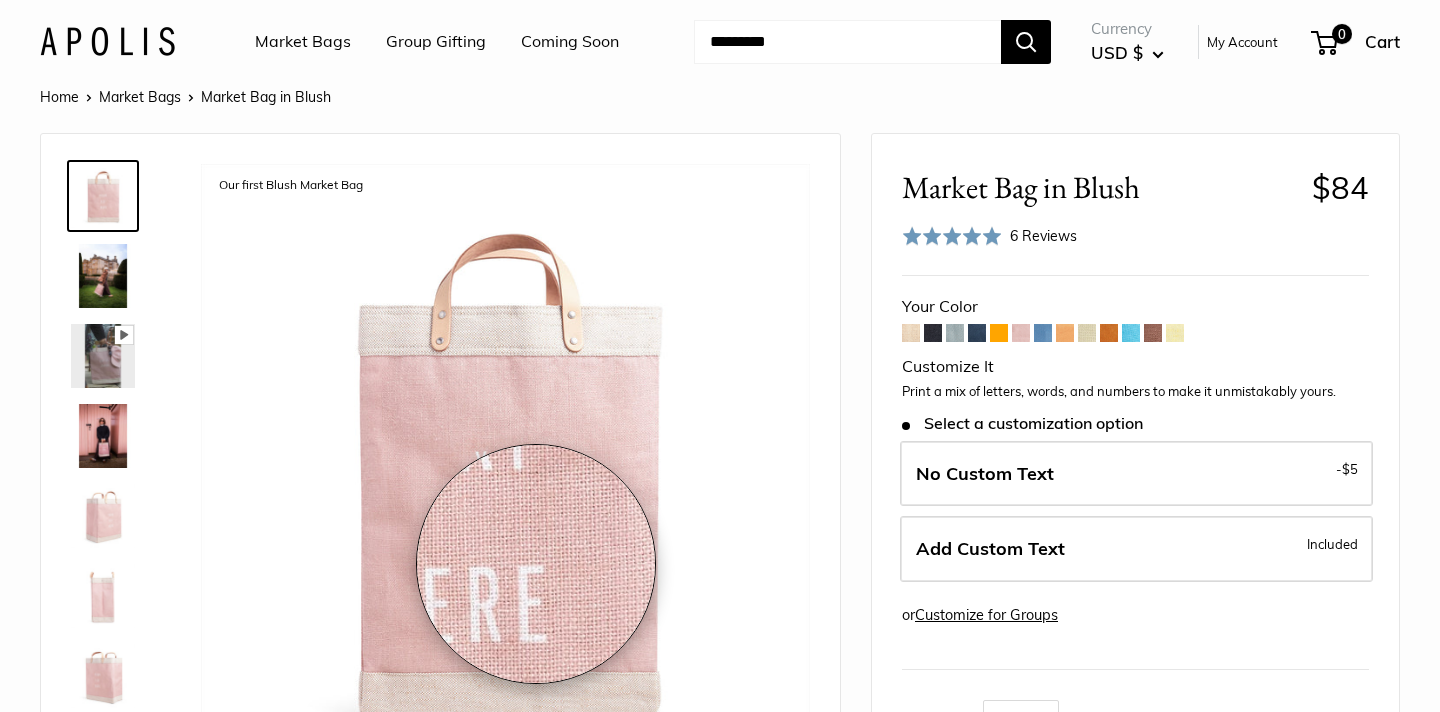 scroll, scrollTop: 0, scrollLeft: 0, axis: both 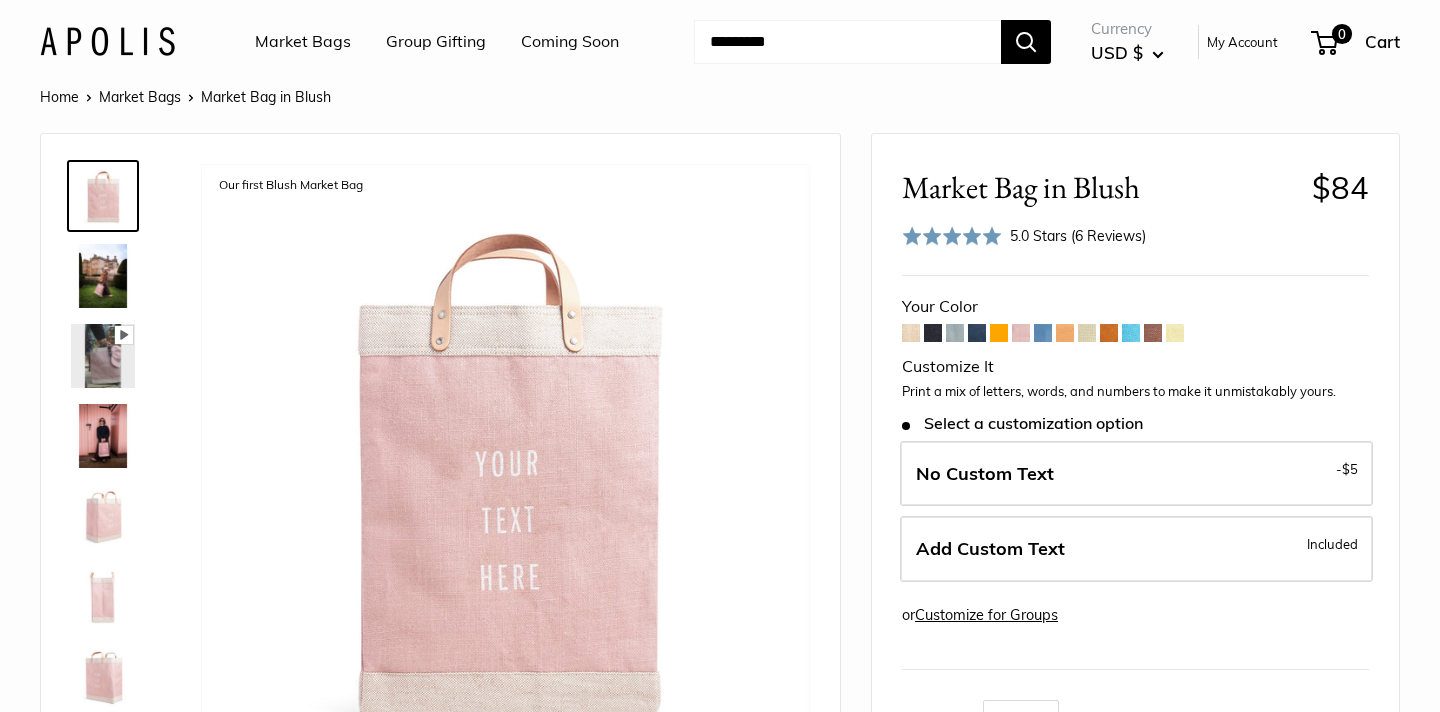 click at bounding box center (1175, 333) 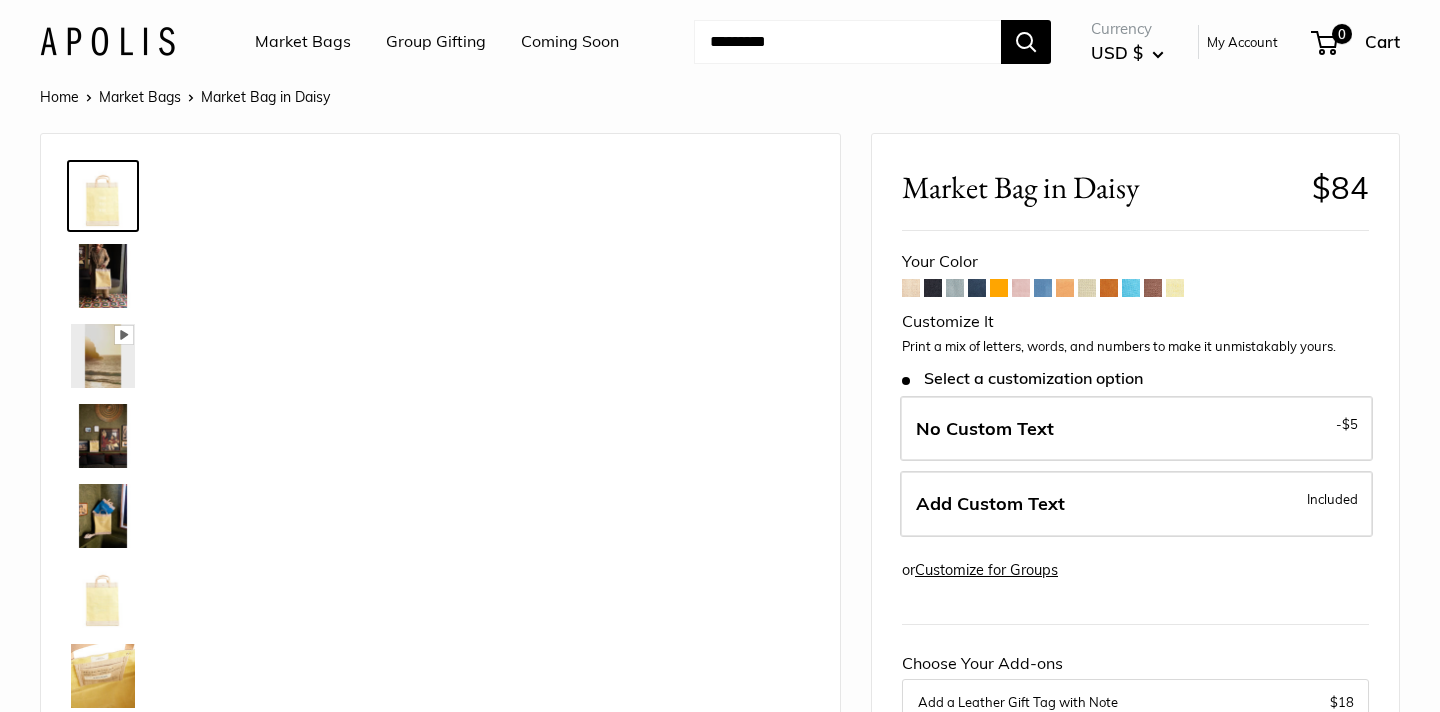 scroll, scrollTop: 0, scrollLeft: 0, axis: both 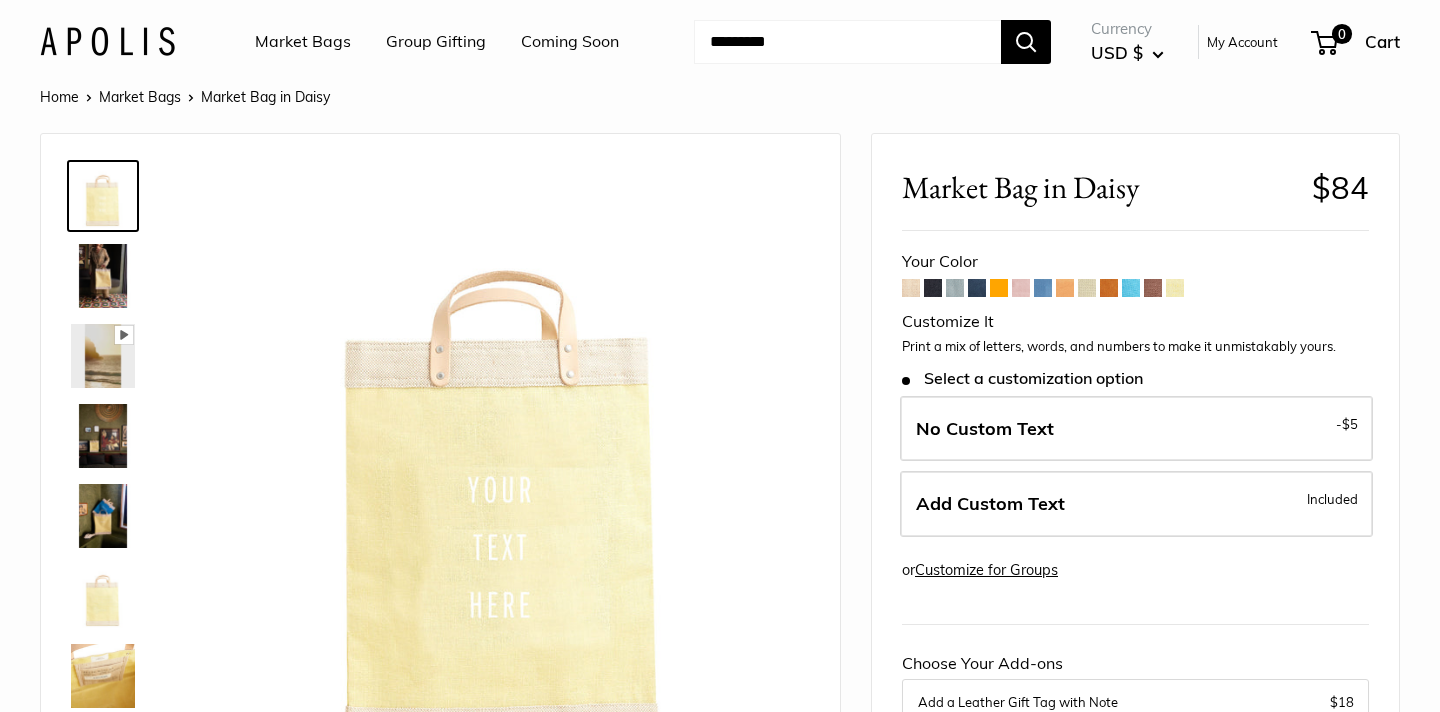 click at bounding box center [1131, 288] 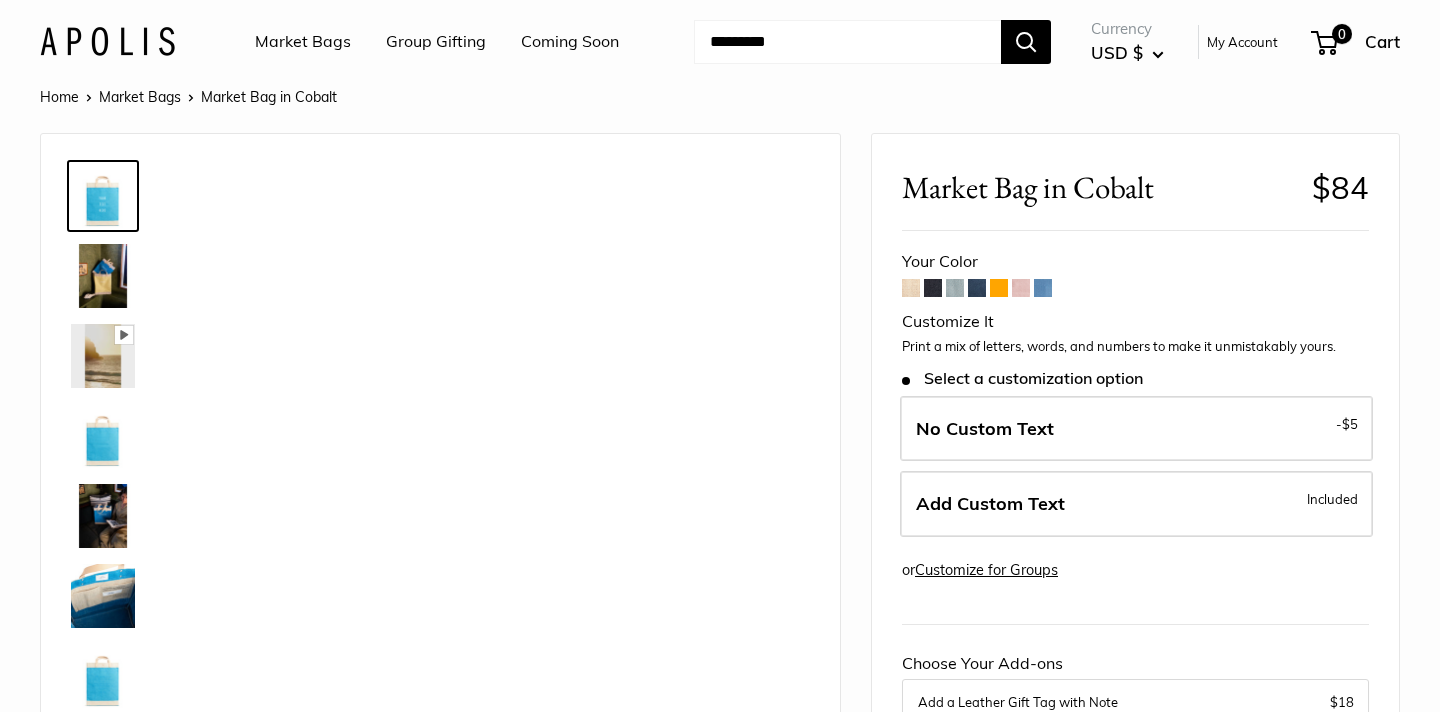 scroll, scrollTop: 0, scrollLeft: 0, axis: both 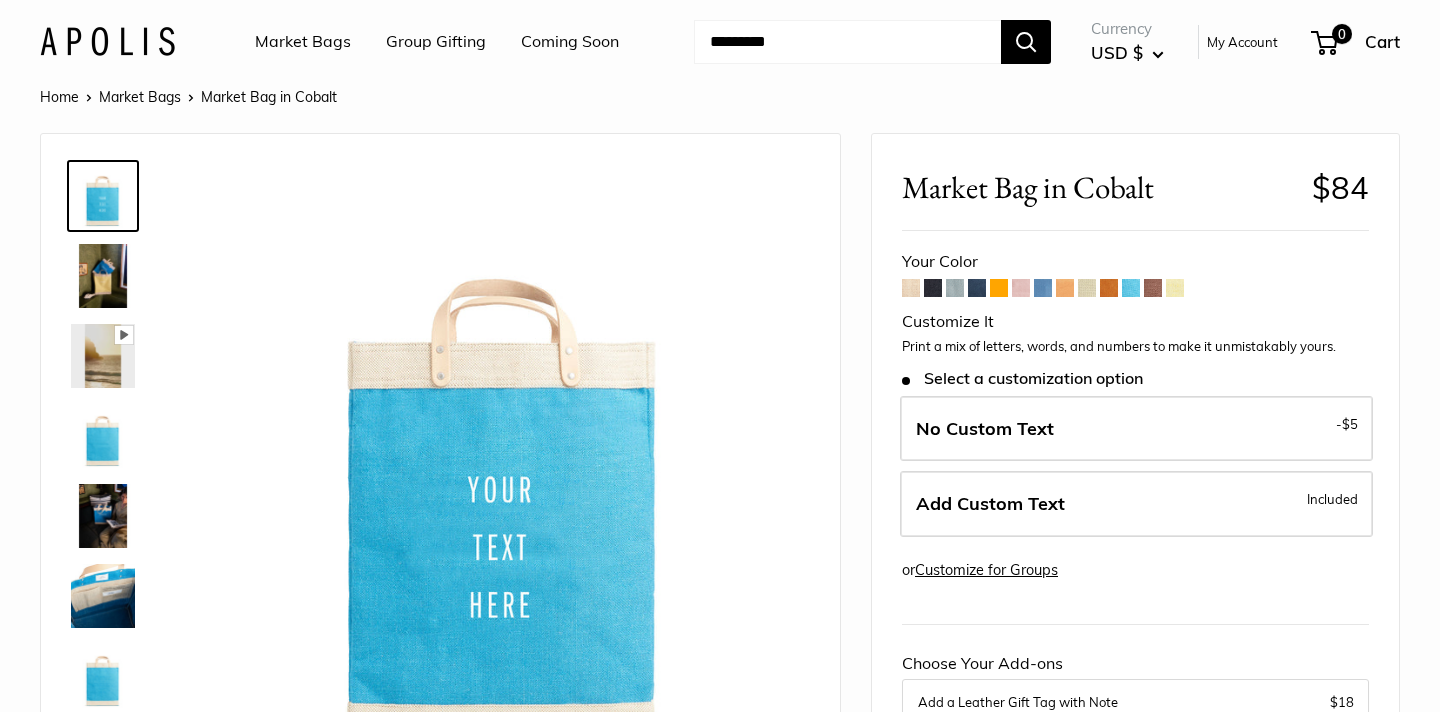 click at bounding box center [1065, 288] 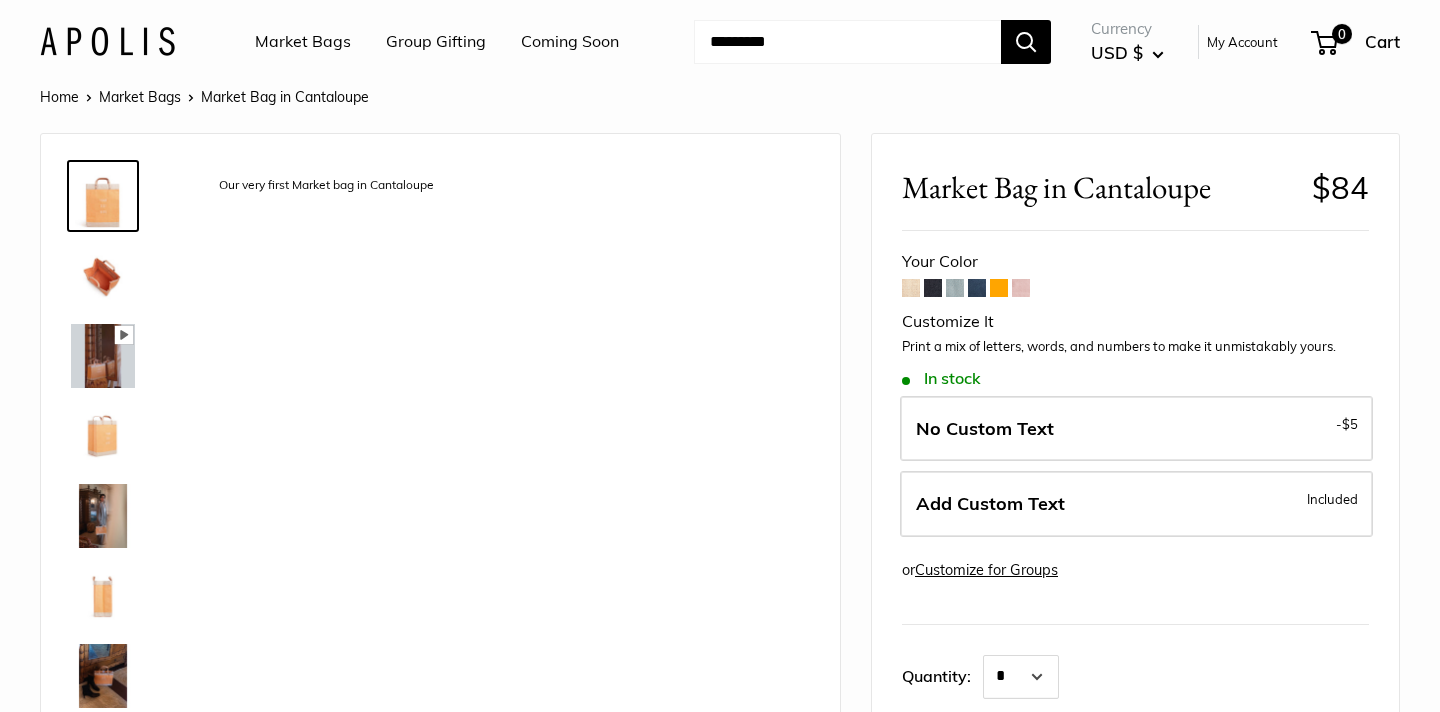 scroll, scrollTop: 0, scrollLeft: 0, axis: both 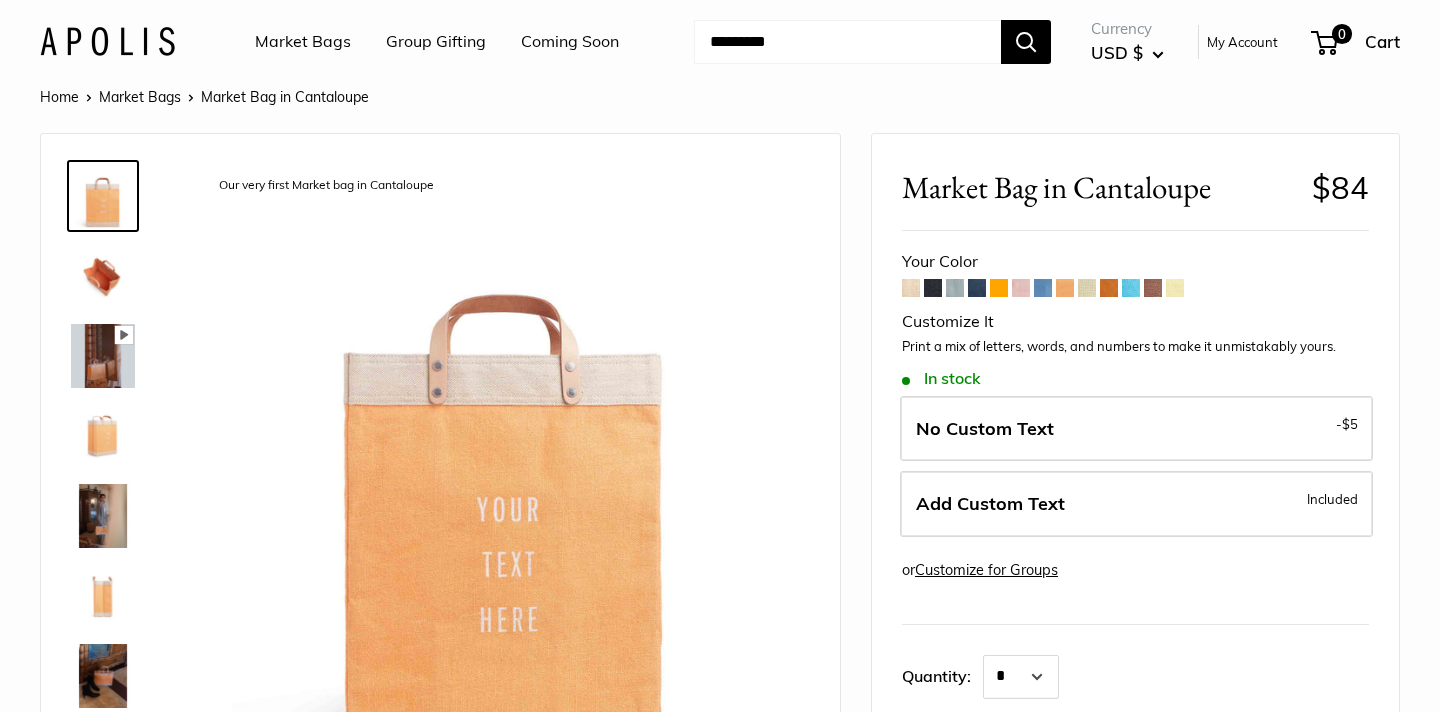 click at bounding box center (1043, 288) 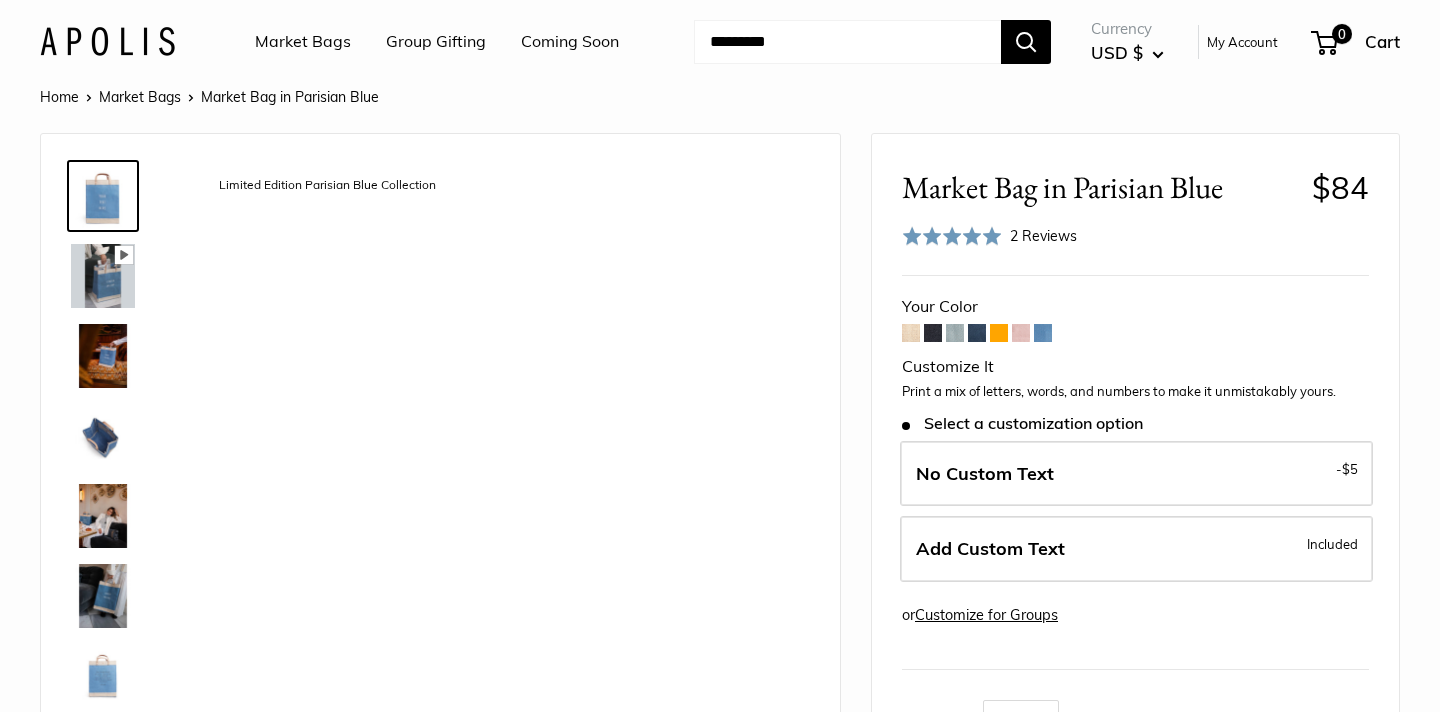 scroll, scrollTop: 0, scrollLeft: 0, axis: both 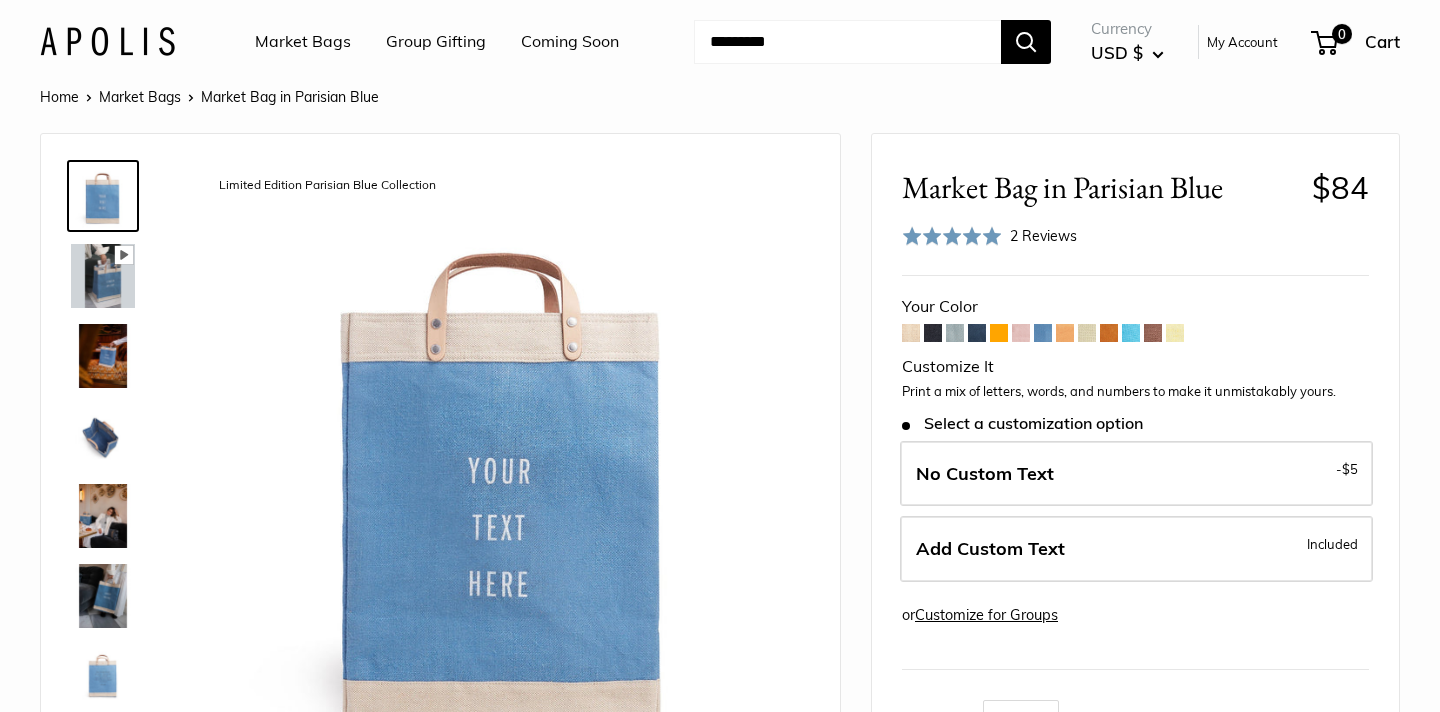 click on "Your Color" at bounding box center (1135, 307) 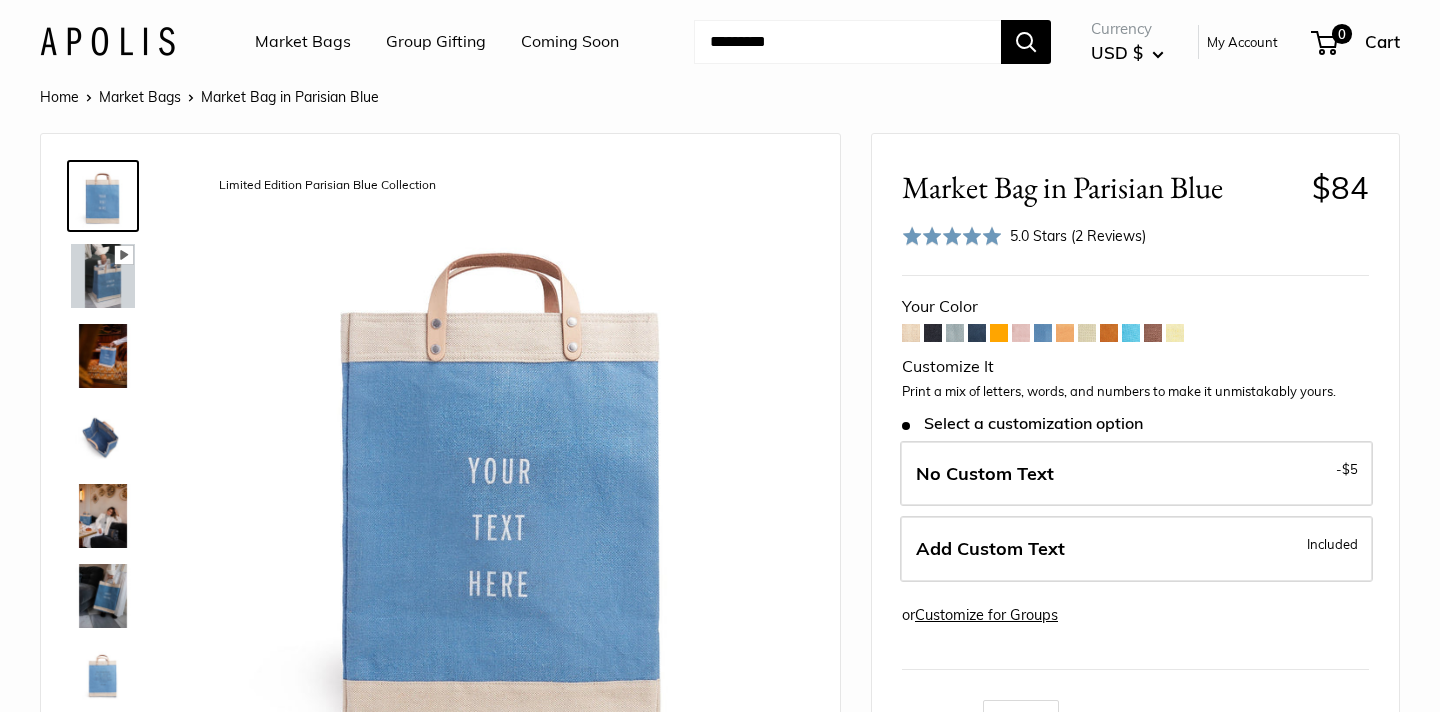 click at bounding box center [1021, 333] 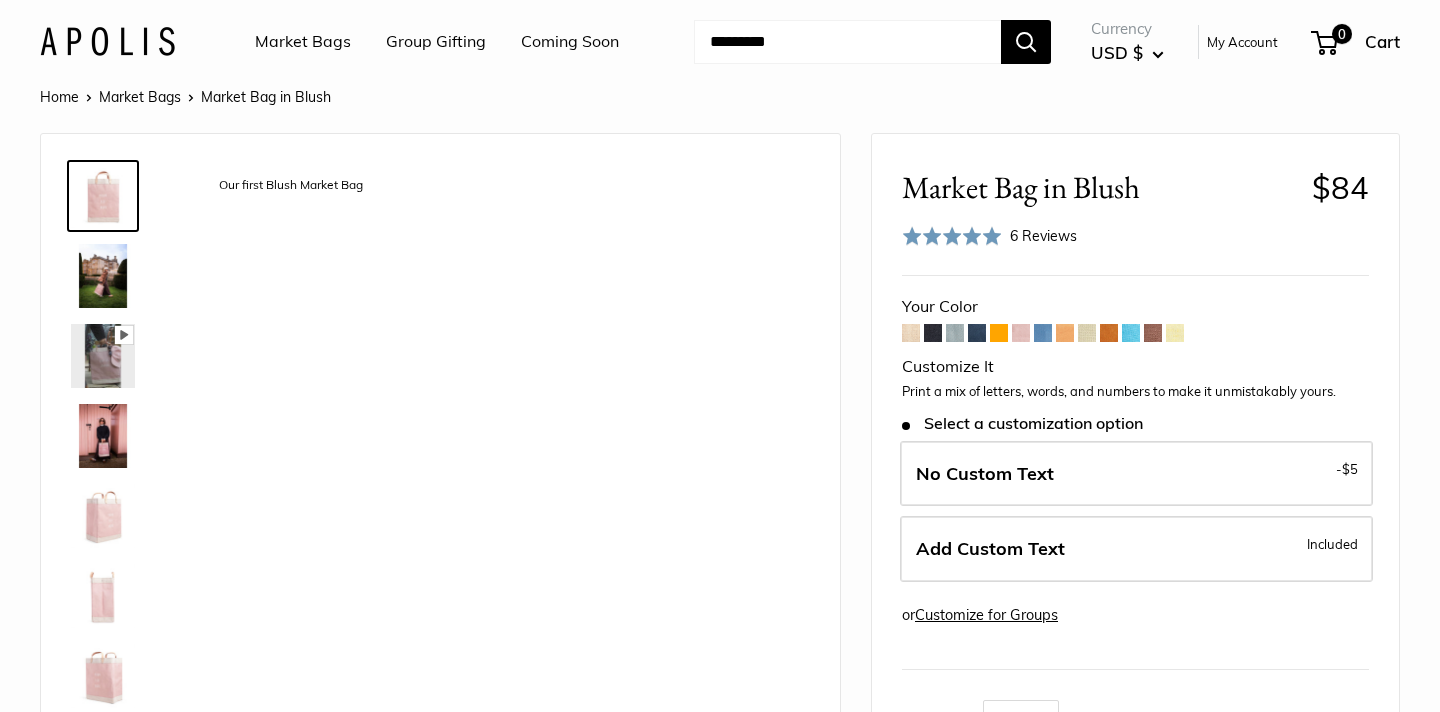scroll, scrollTop: 0, scrollLeft: 0, axis: both 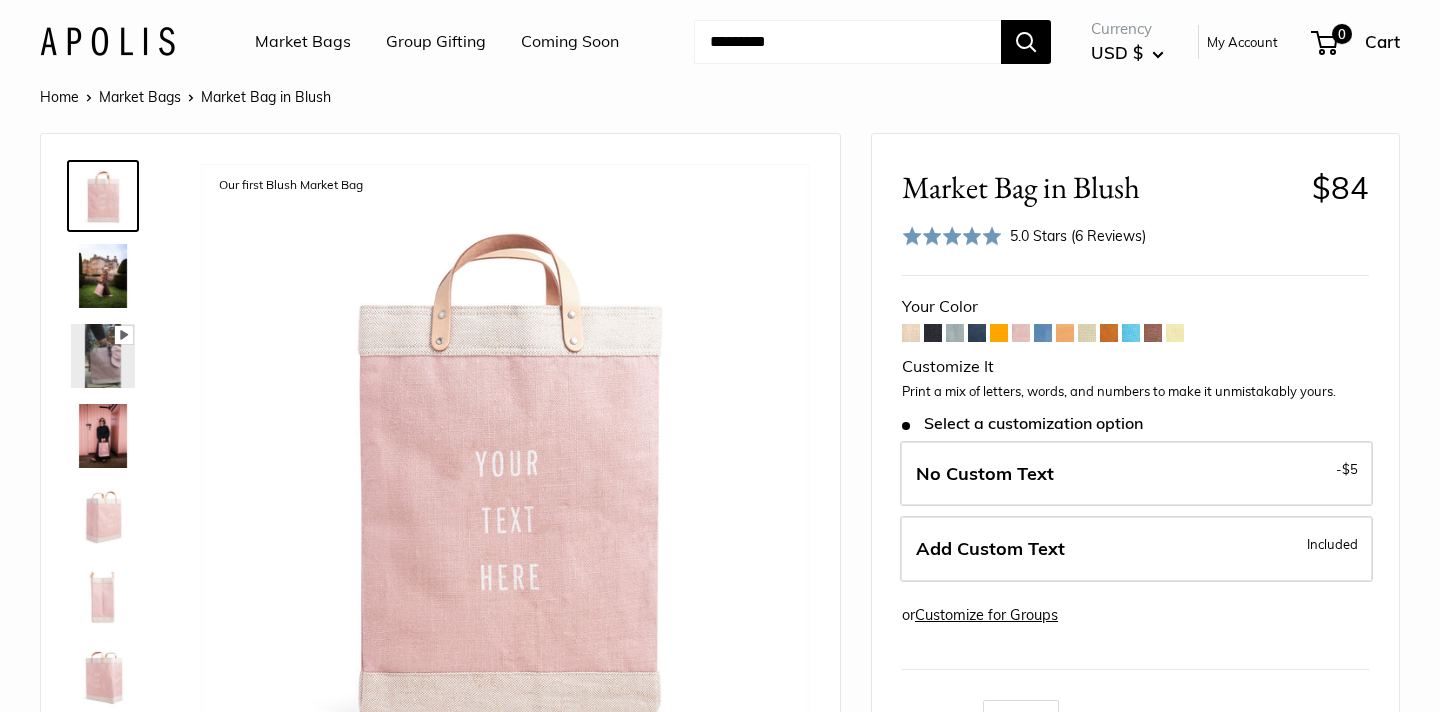 click at bounding box center [999, 333] 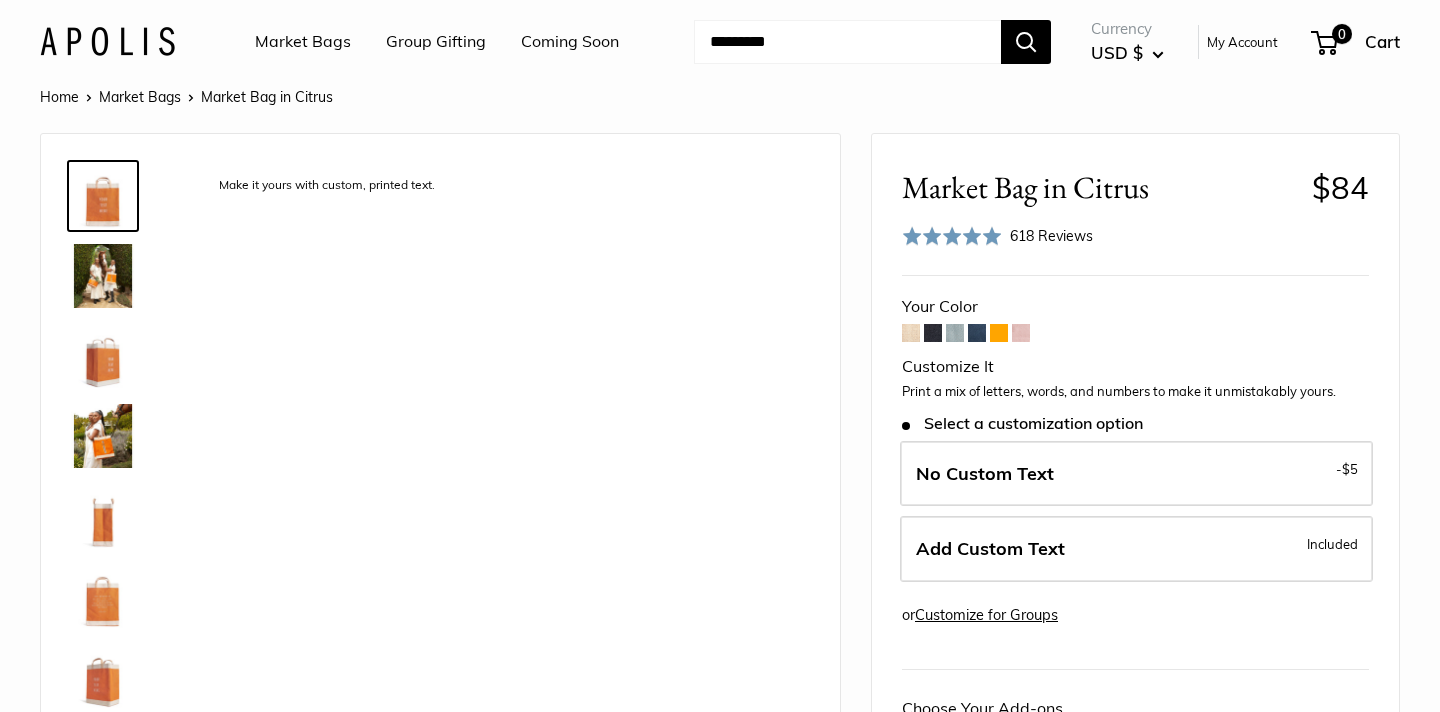 scroll, scrollTop: 0, scrollLeft: 0, axis: both 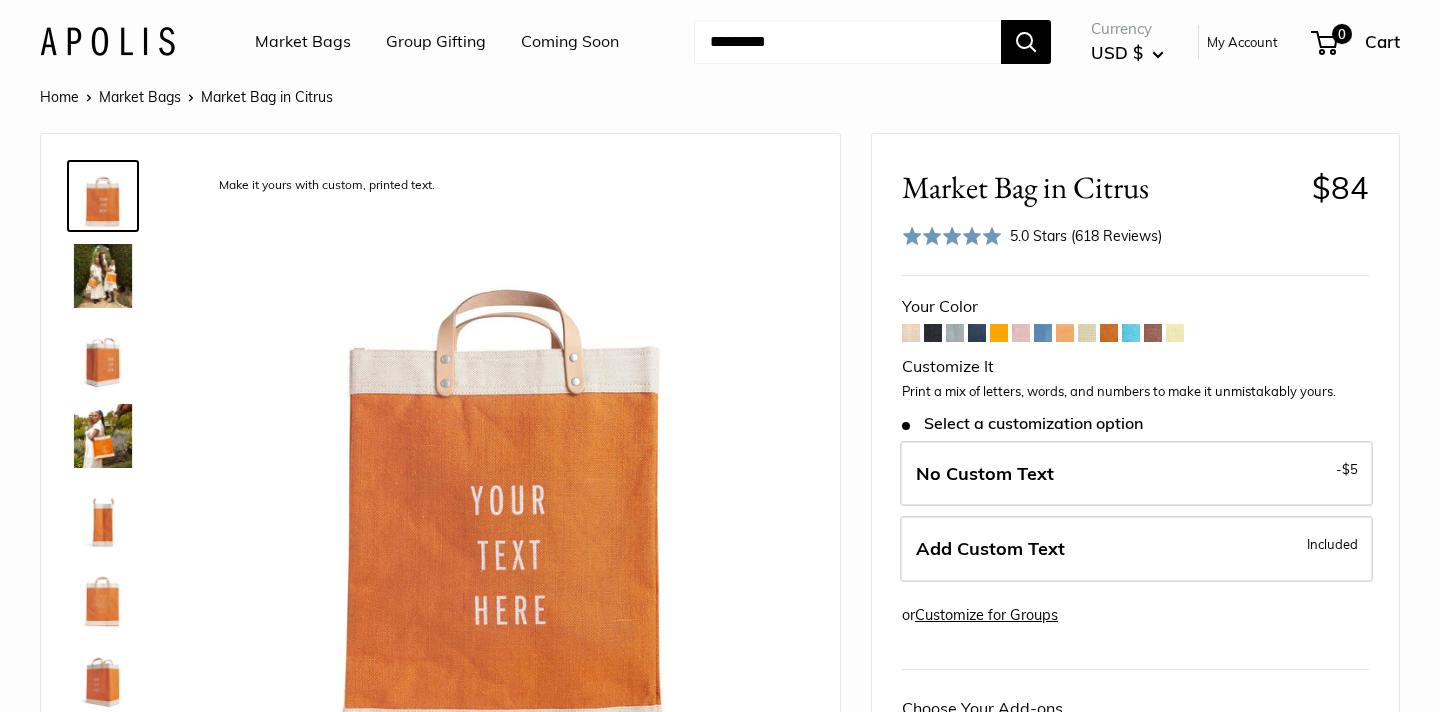 click at bounding box center [977, 333] 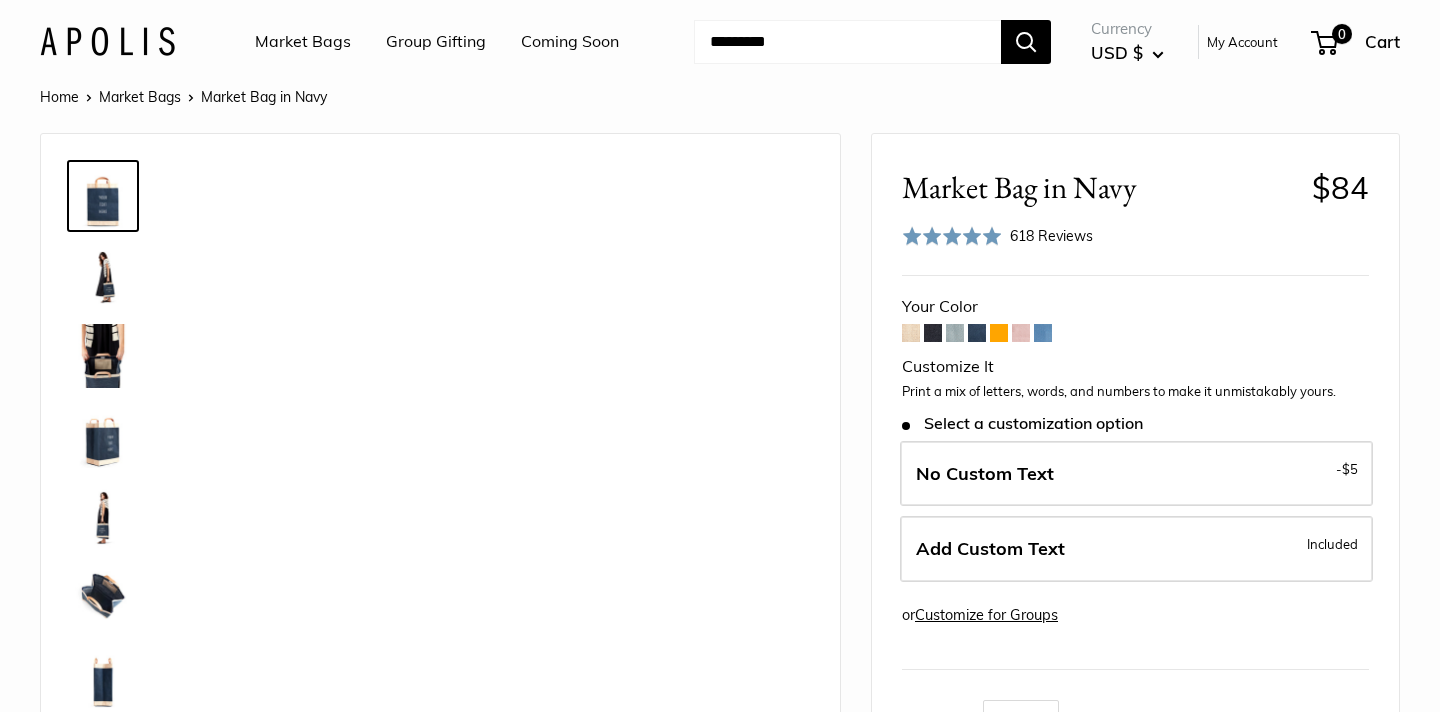 scroll, scrollTop: 0, scrollLeft: 0, axis: both 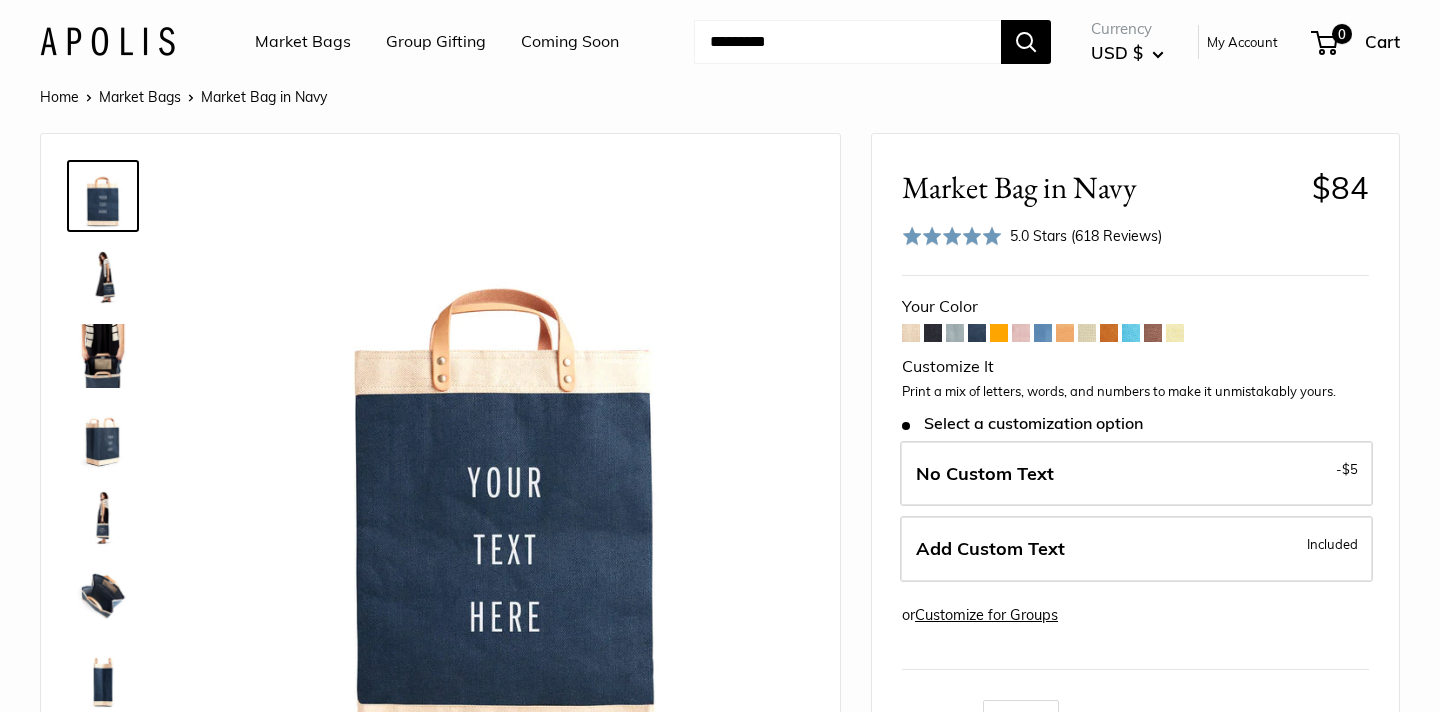 click at bounding box center (955, 333) 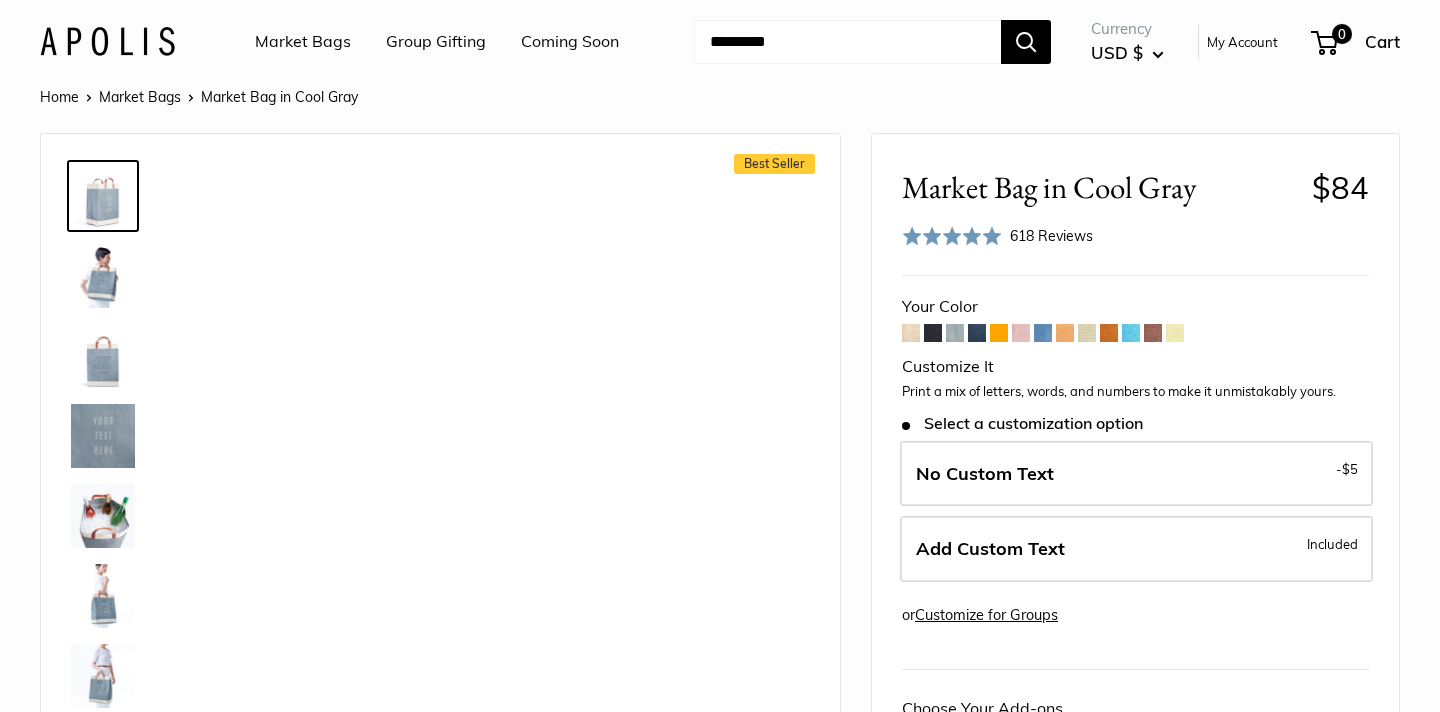 scroll, scrollTop: 0, scrollLeft: 0, axis: both 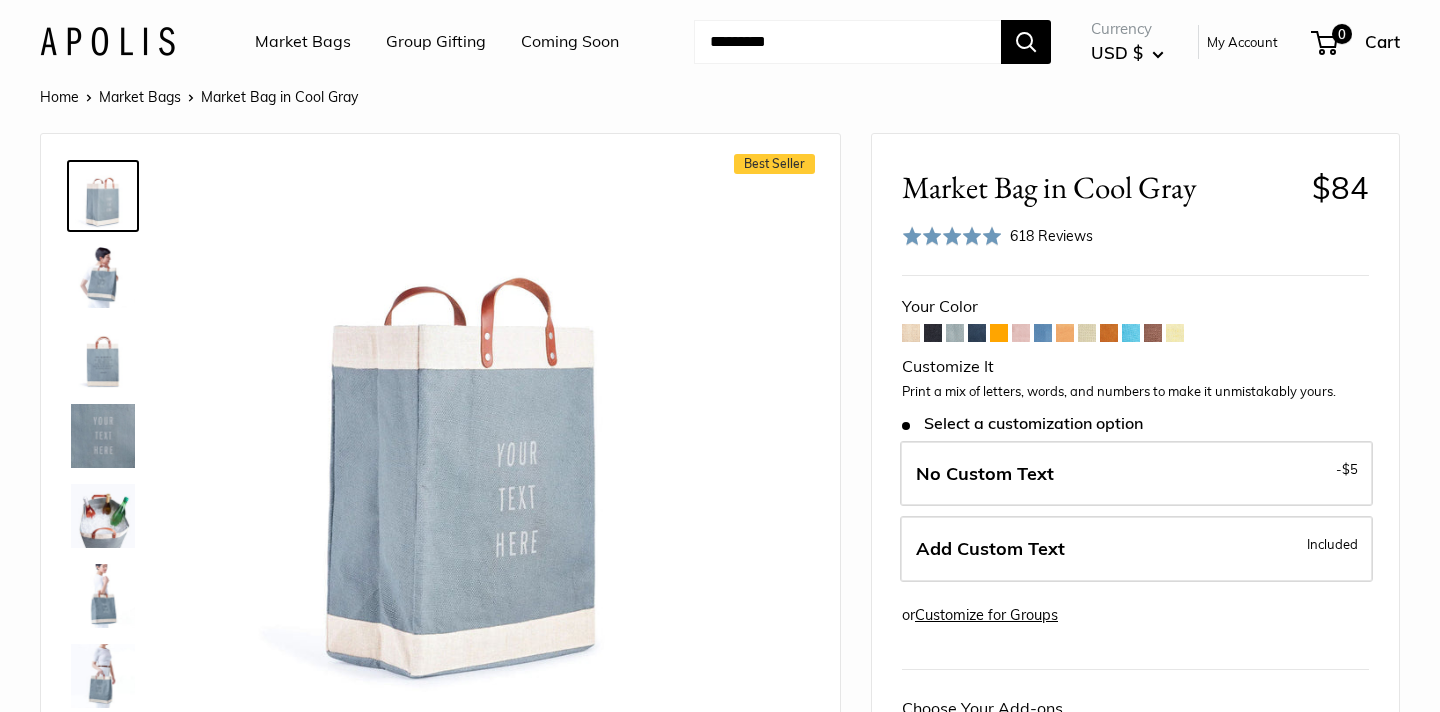 click at bounding box center [933, 333] 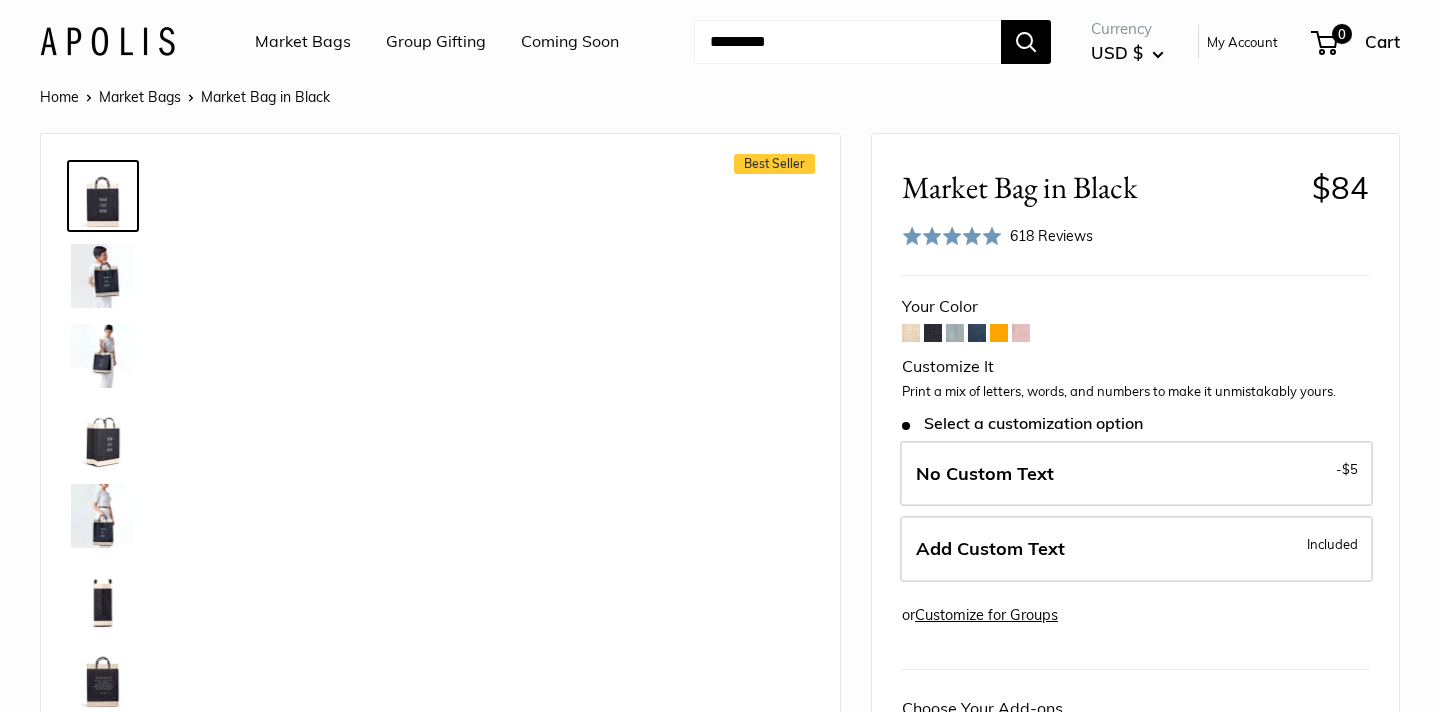 scroll, scrollTop: 0, scrollLeft: 0, axis: both 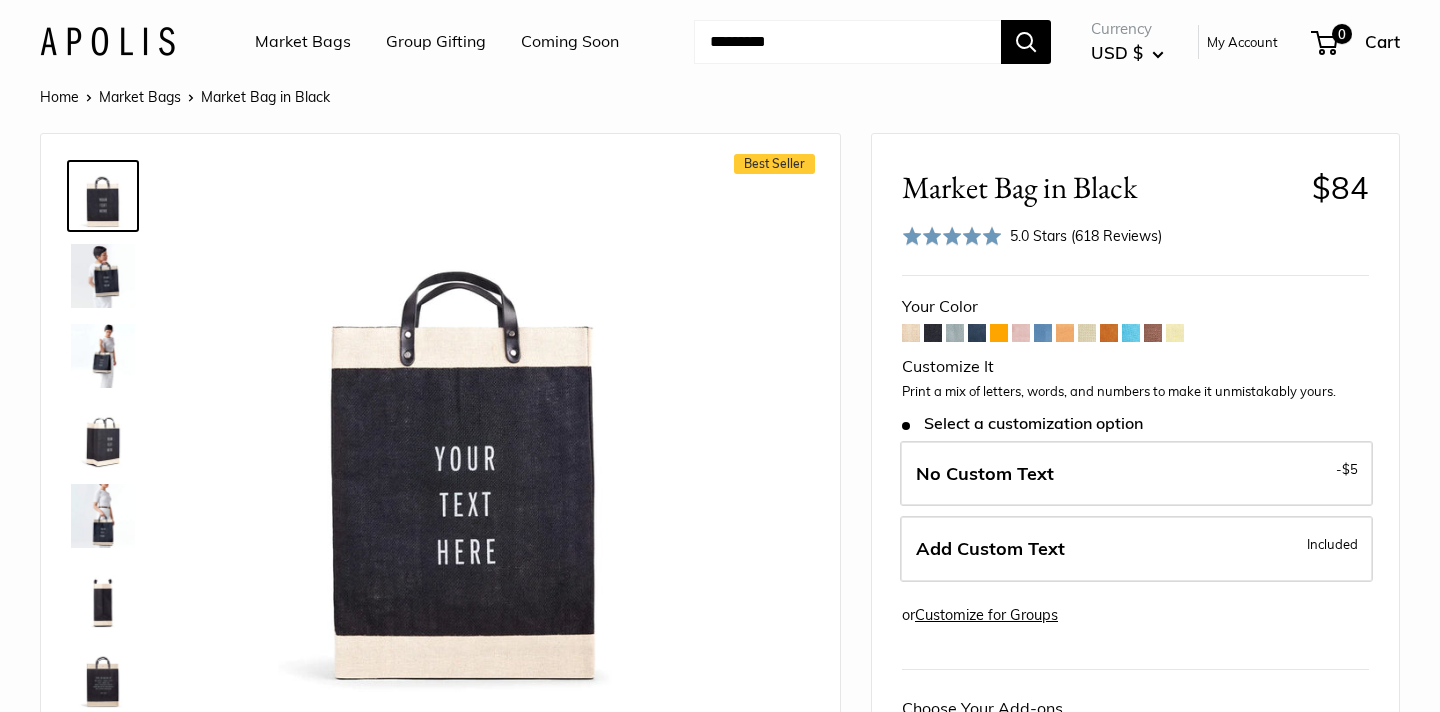 click at bounding box center [911, 333] 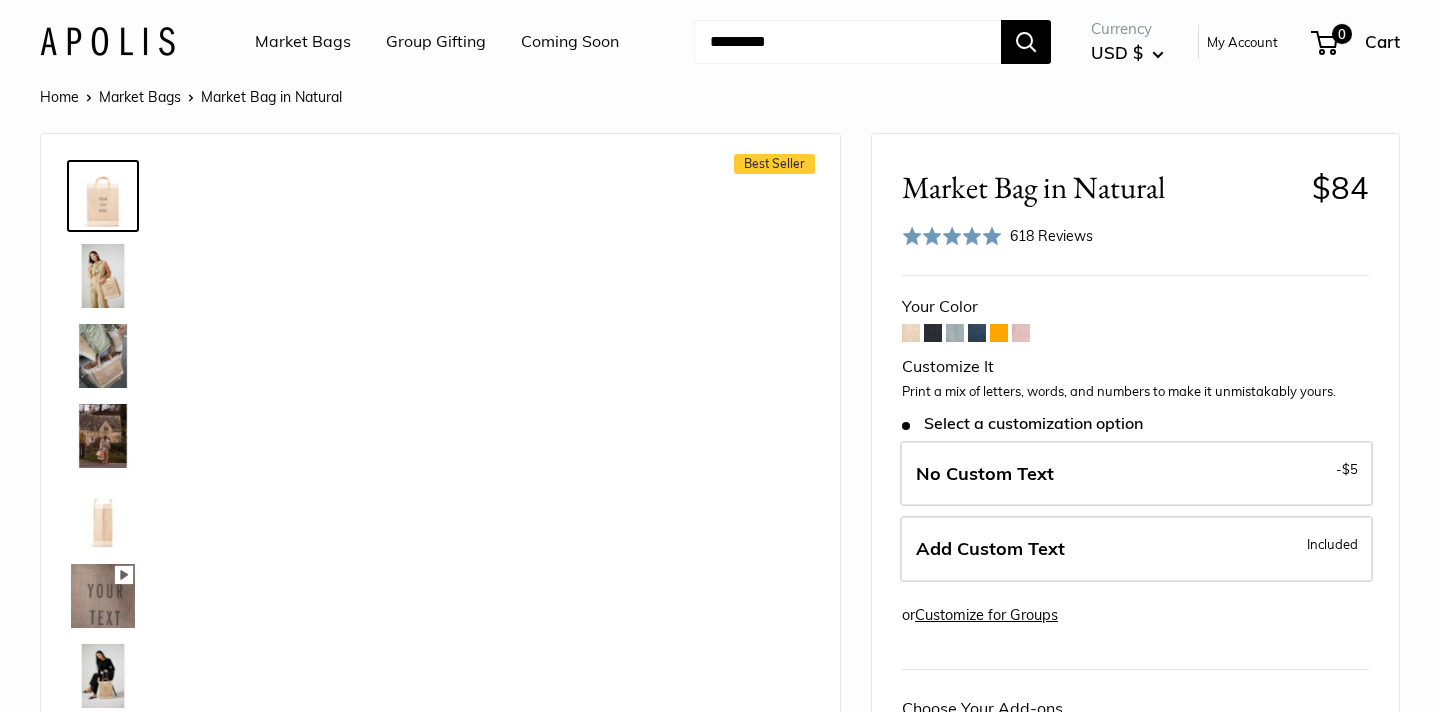 scroll, scrollTop: 0, scrollLeft: 0, axis: both 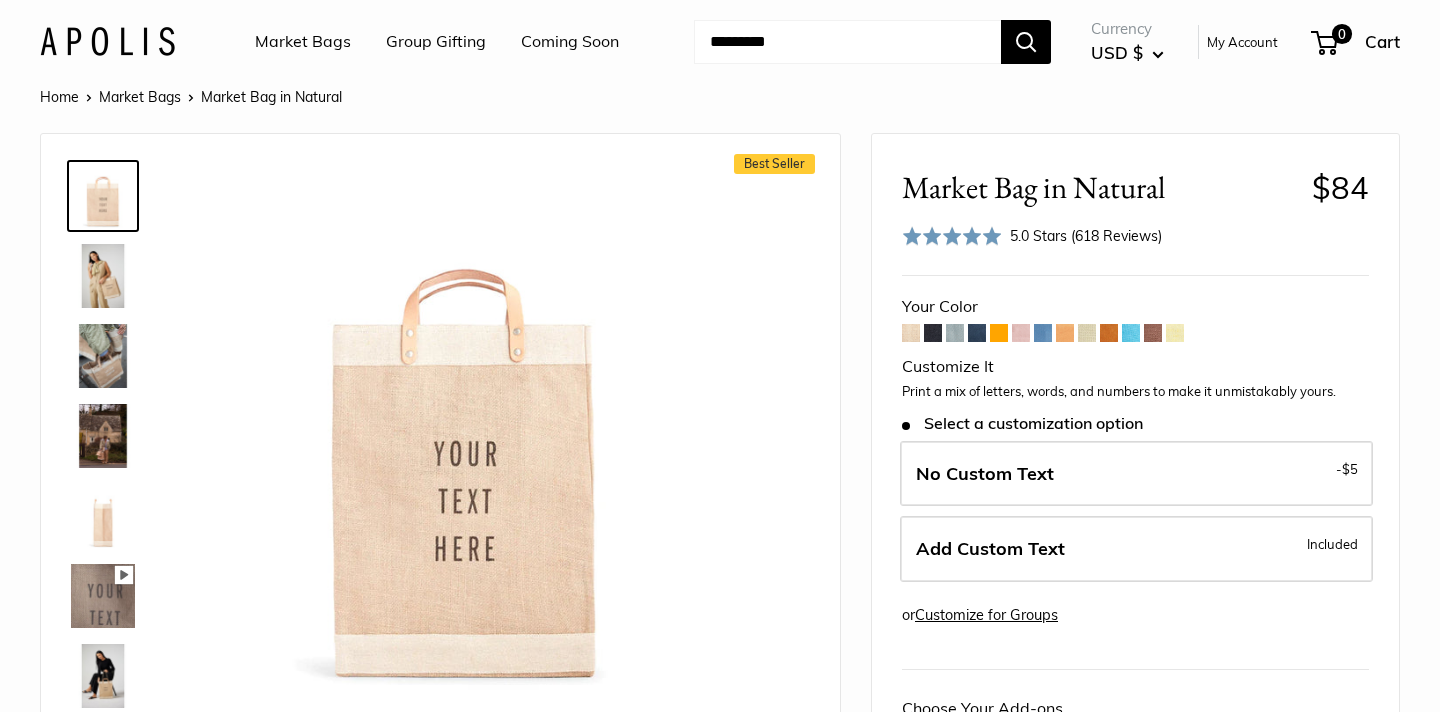 click at bounding box center [1043, 333] 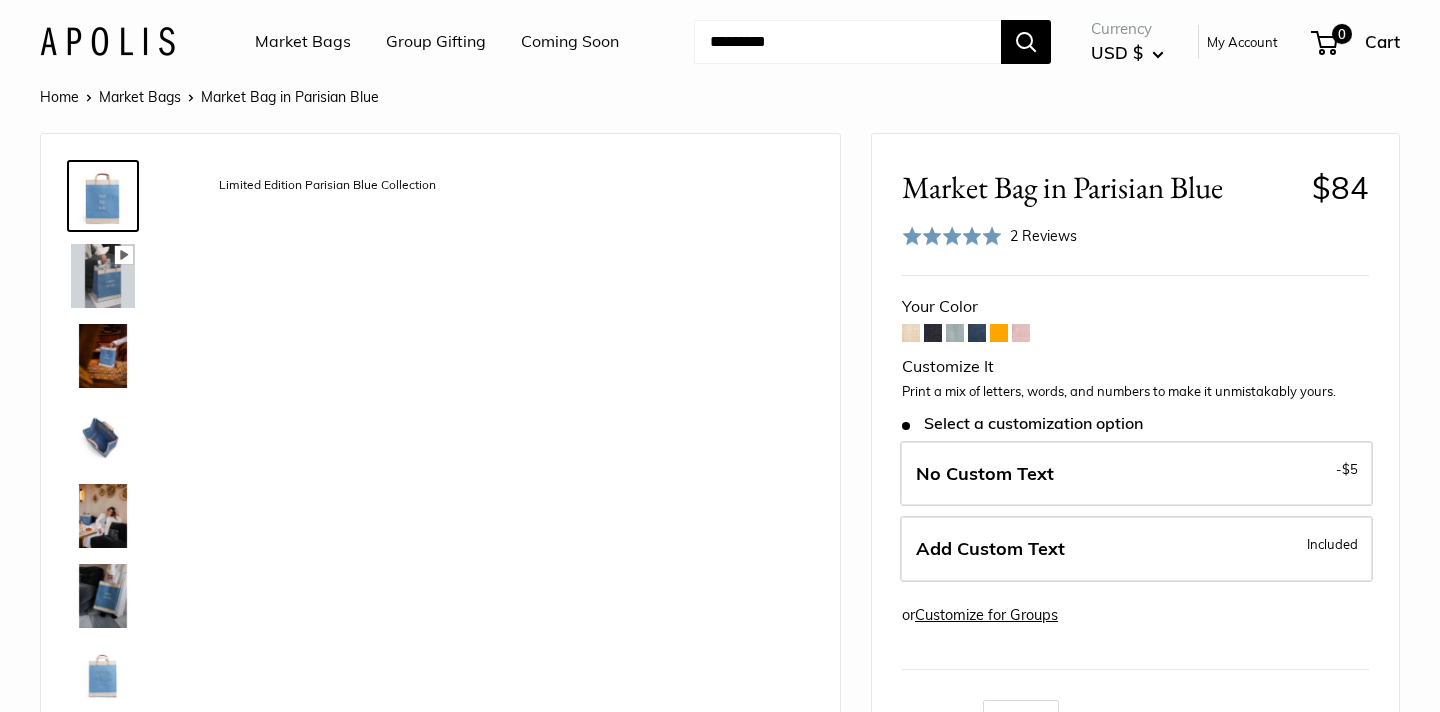 scroll, scrollTop: 0, scrollLeft: 0, axis: both 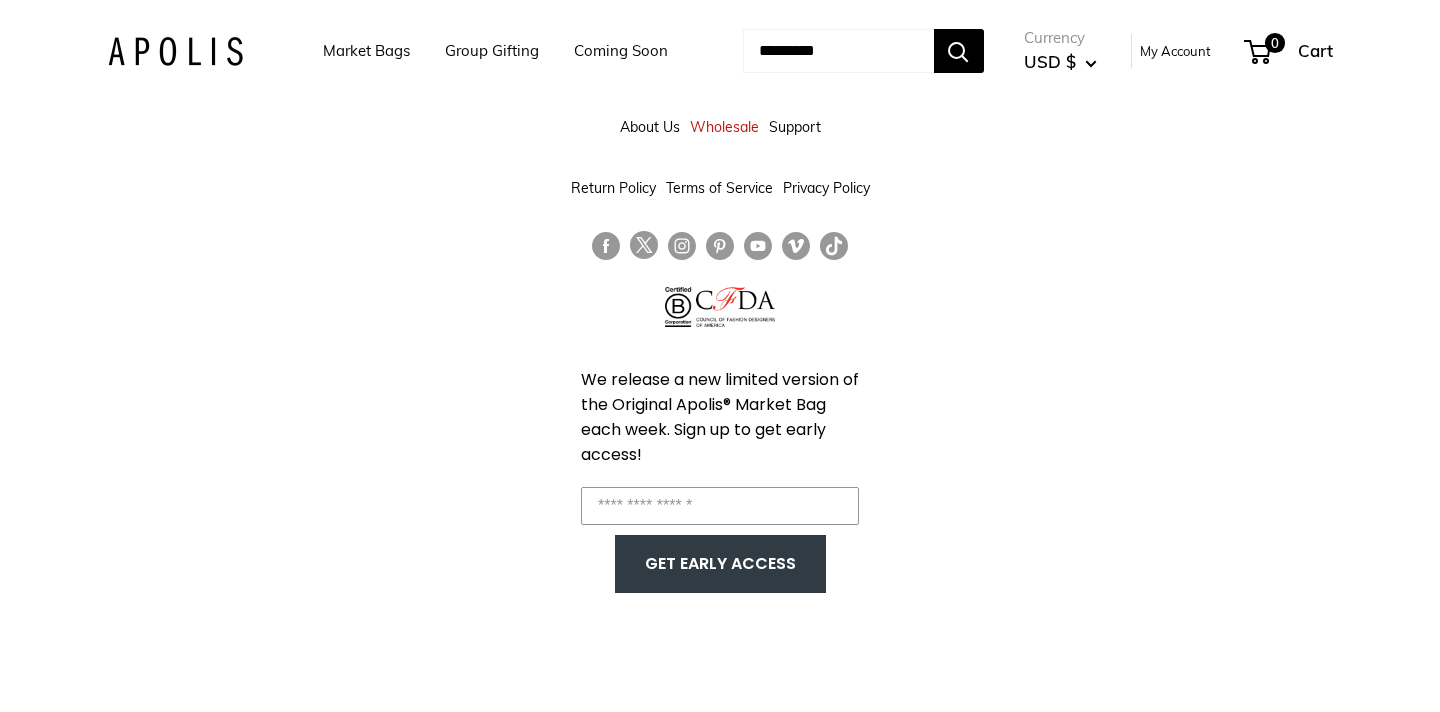 click on "Market Bags" at bounding box center [366, 51] 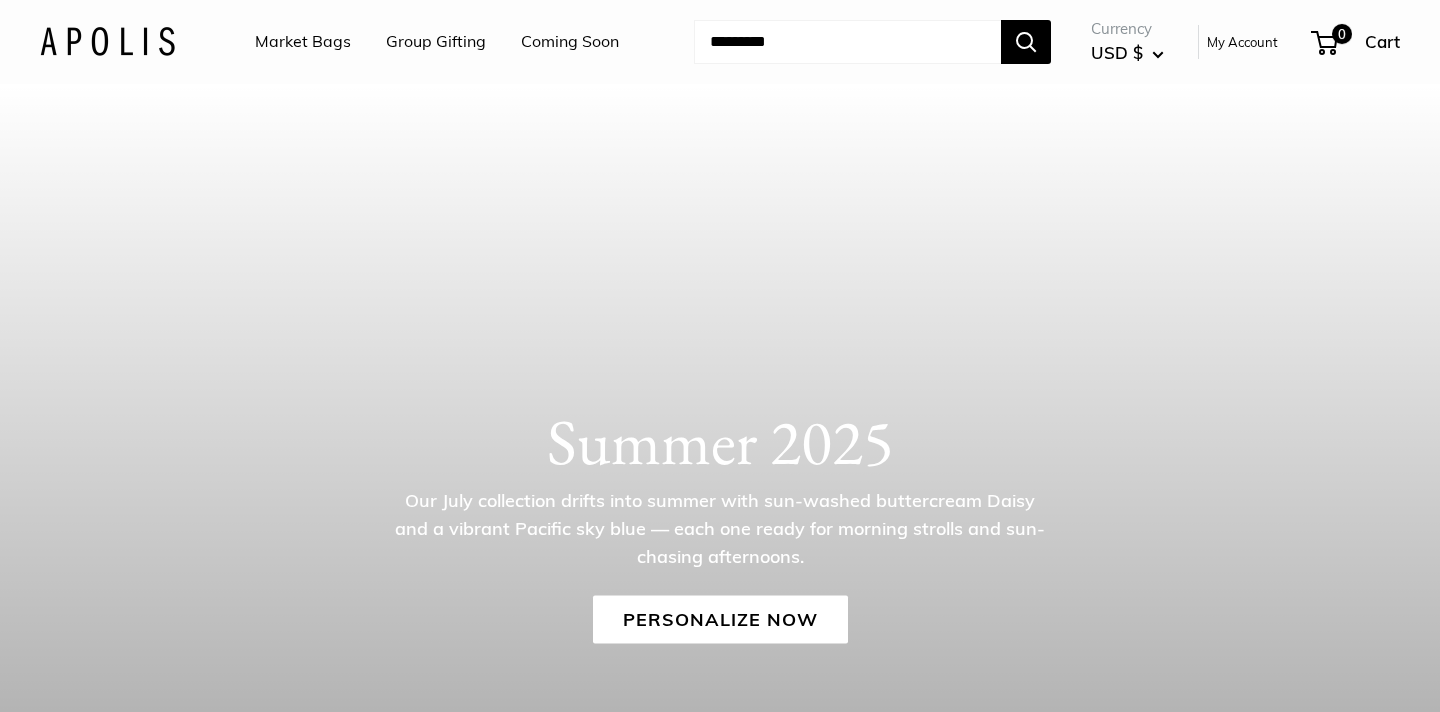 scroll, scrollTop: 0, scrollLeft: 0, axis: both 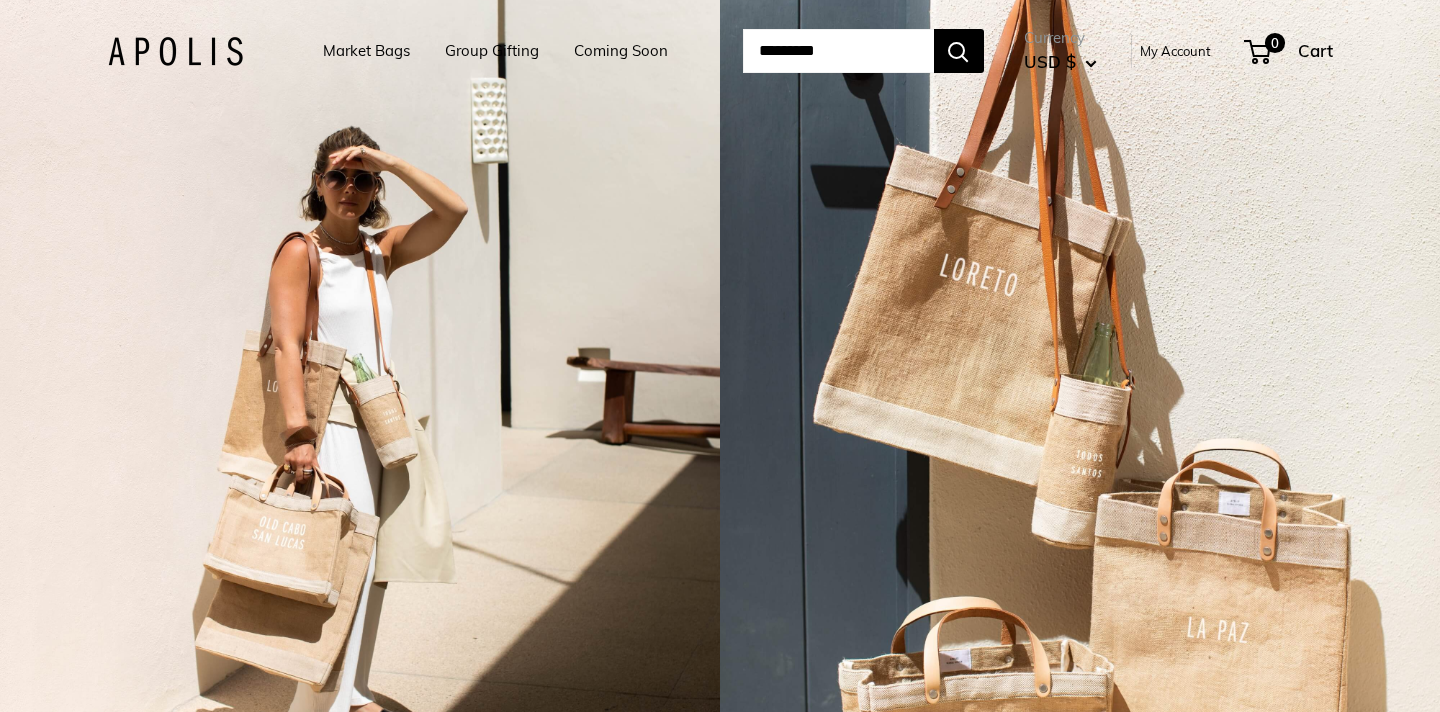 click on "My Account" at bounding box center (1175, 51) 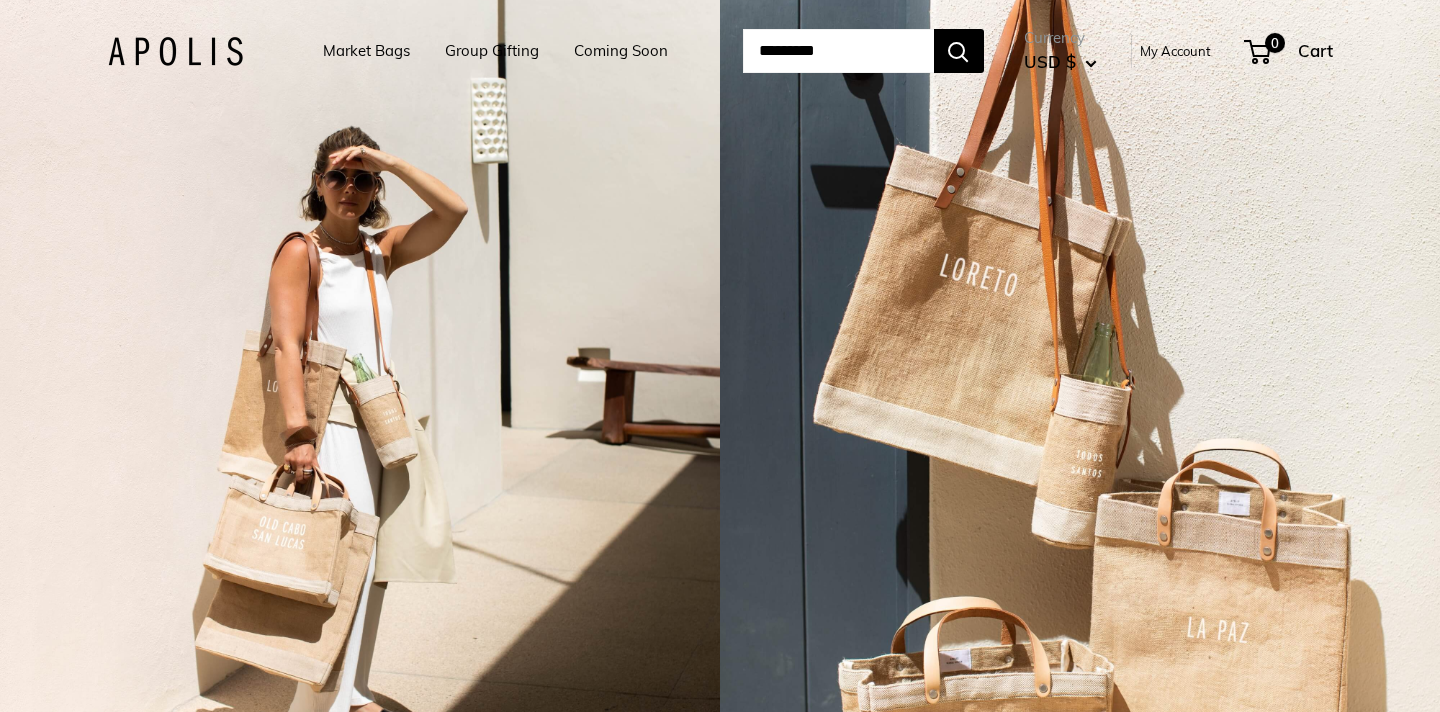 scroll, scrollTop: 0, scrollLeft: 0, axis: both 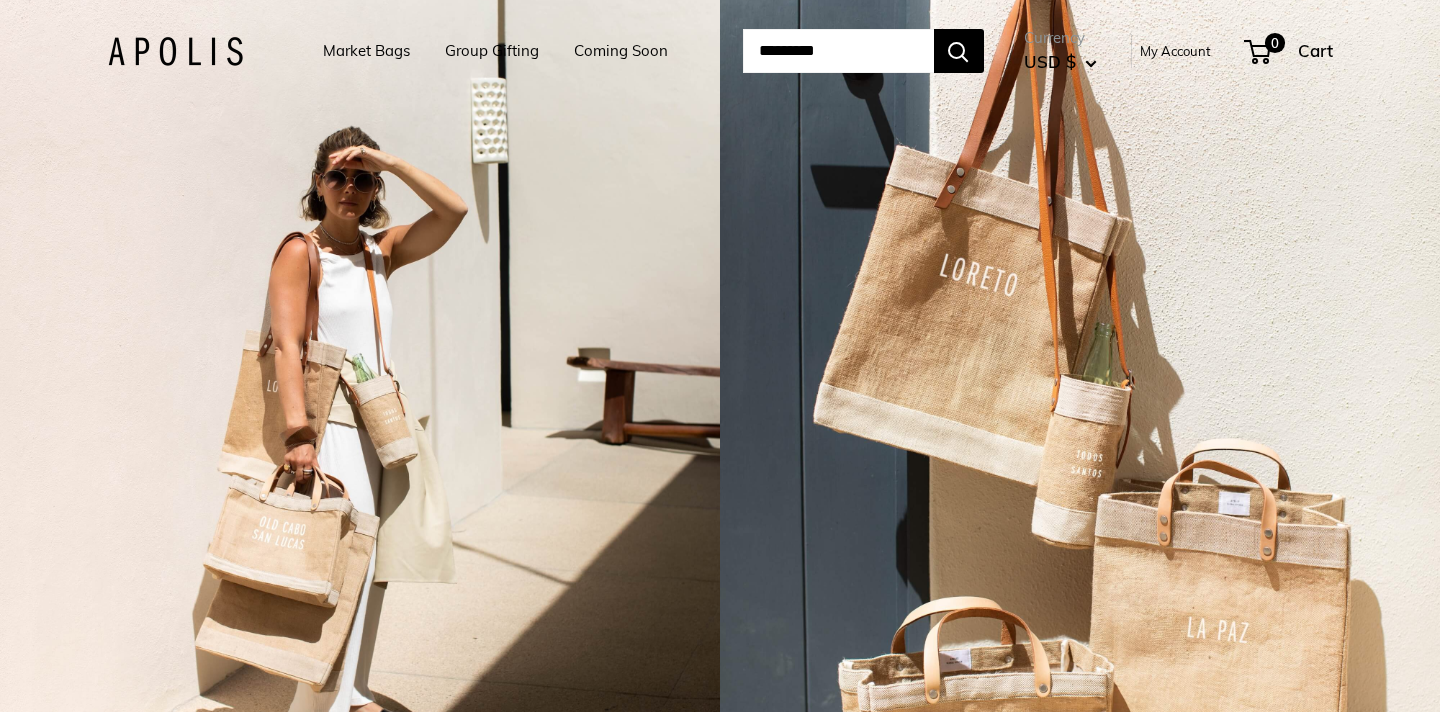 click on "Coming Soon" at bounding box center (621, 51) 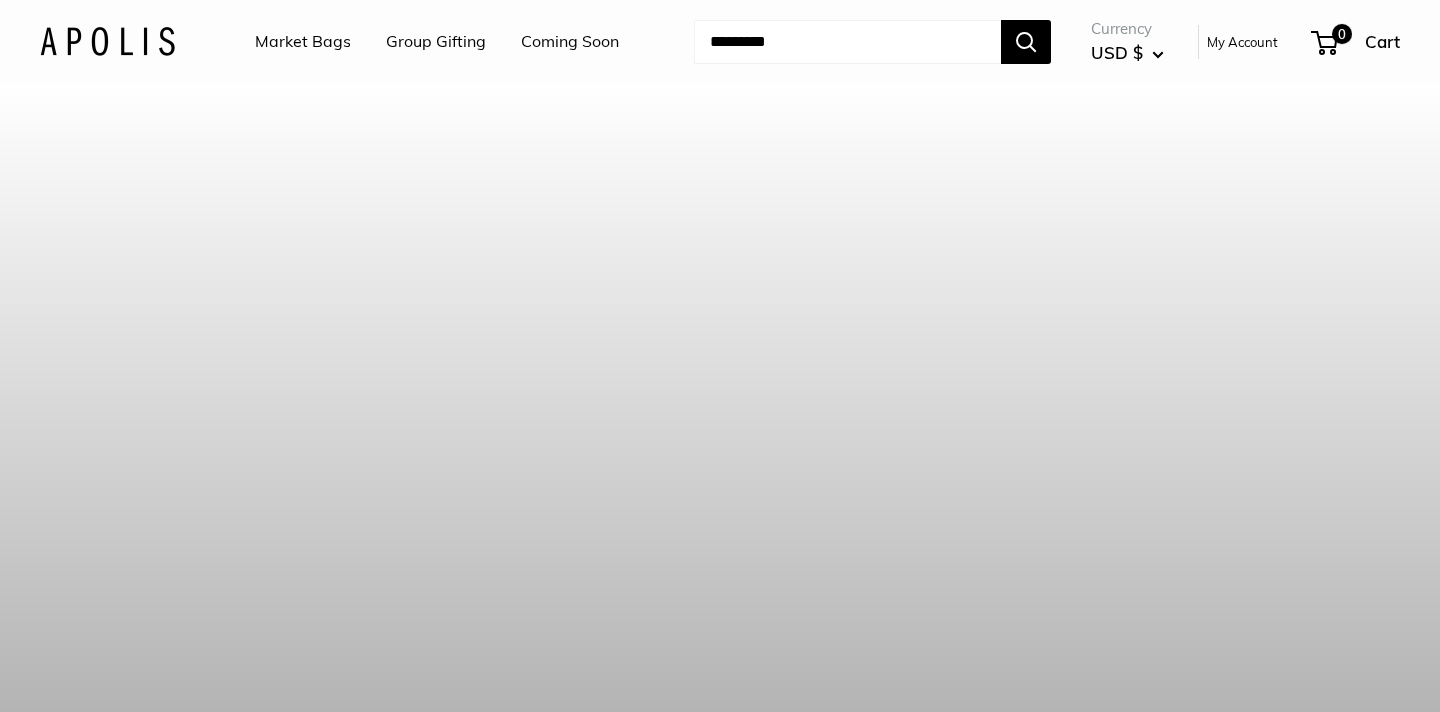 scroll, scrollTop: 0, scrollLeft: 0, axis: both 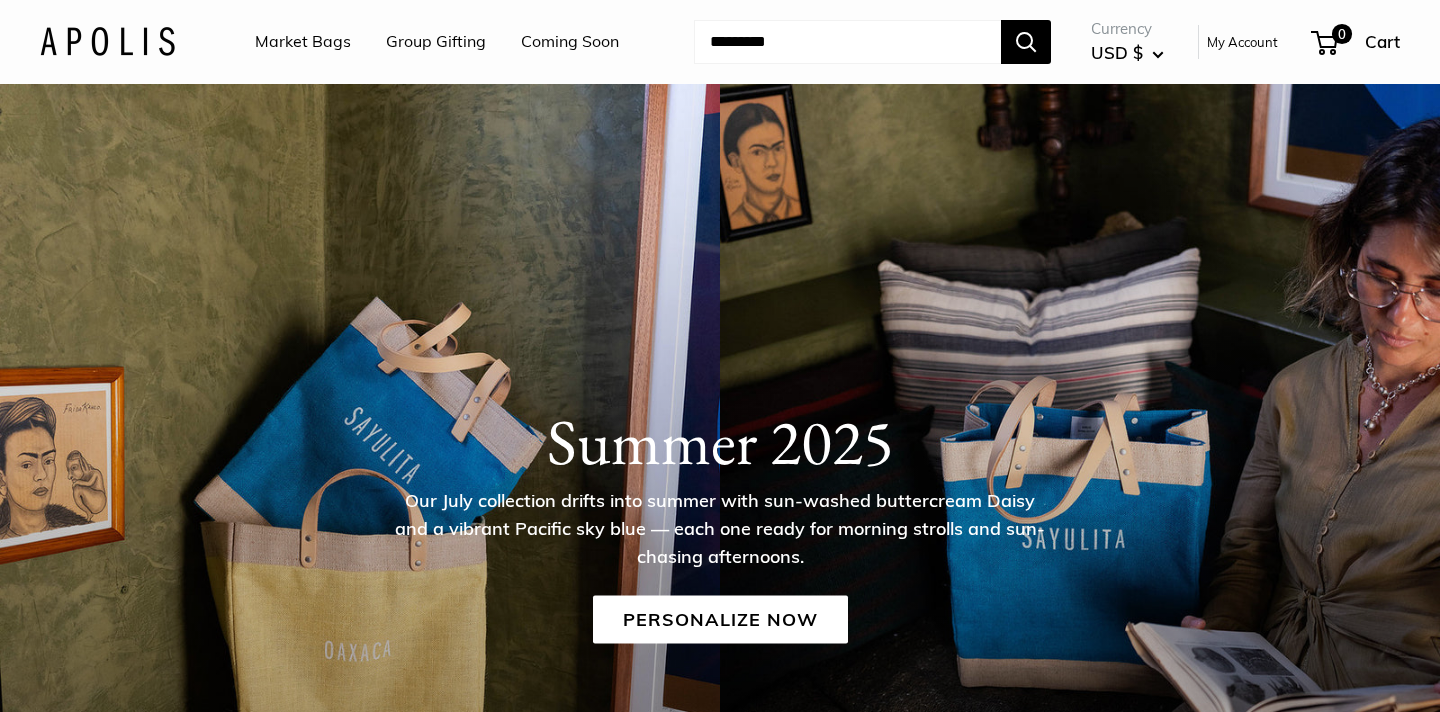 click on "Coming Soon" at bounding box center (570, 42) 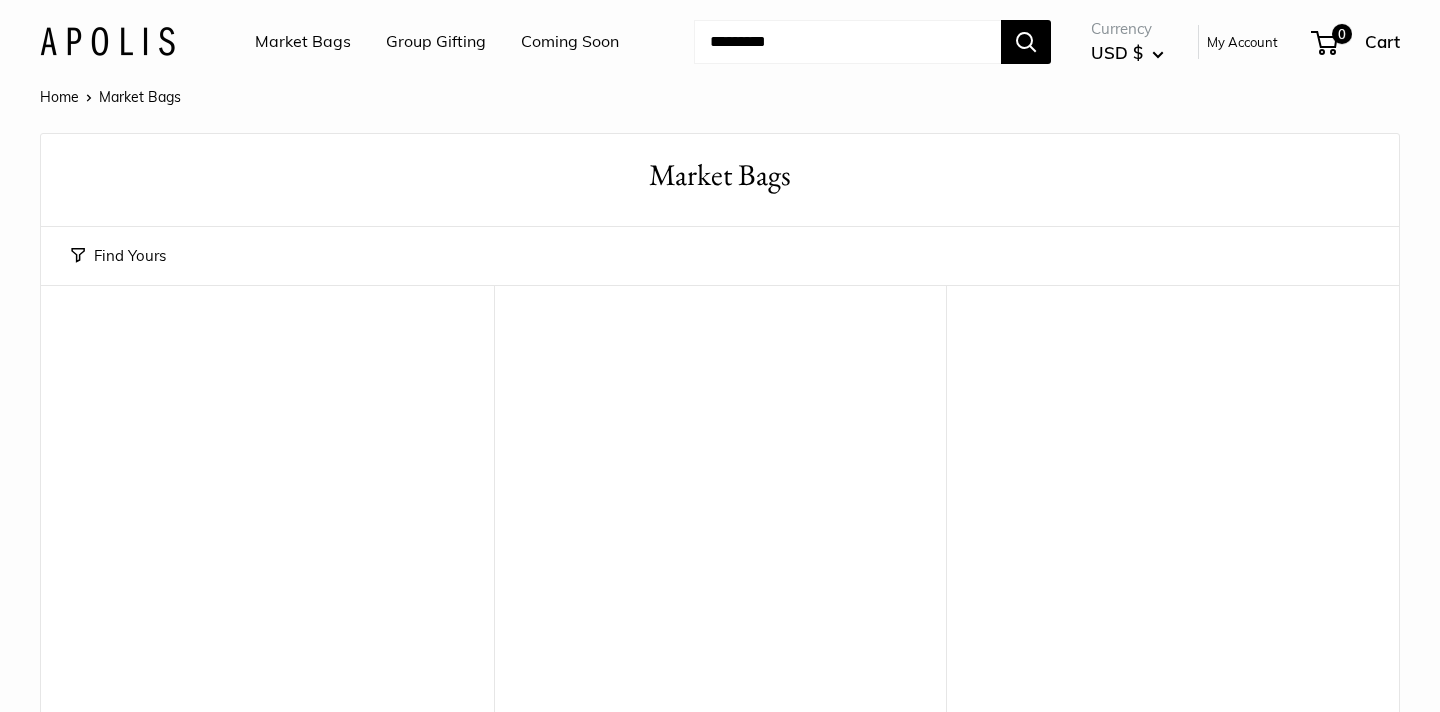 scroll, scrollTop: 0, scrollLeft: 0, axis: both 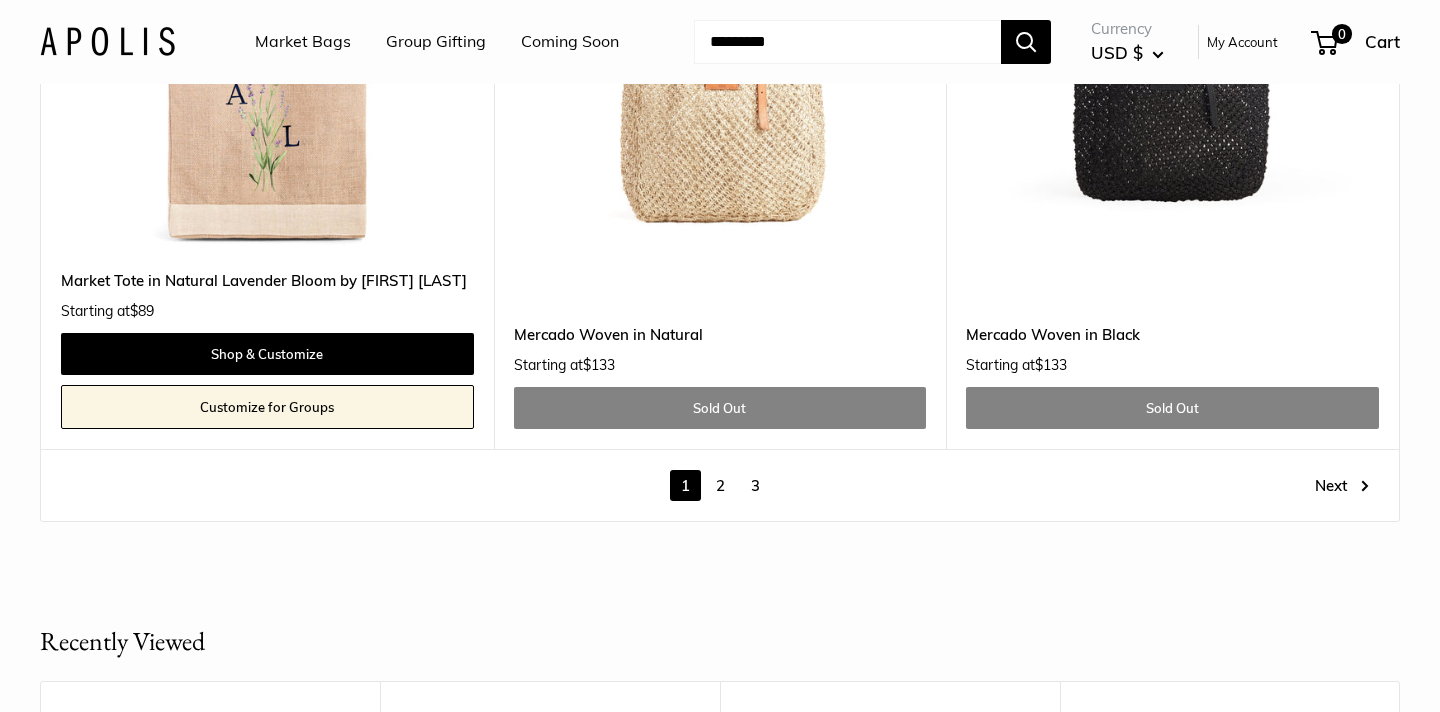 click on "2" at bounding box center (720, 485) 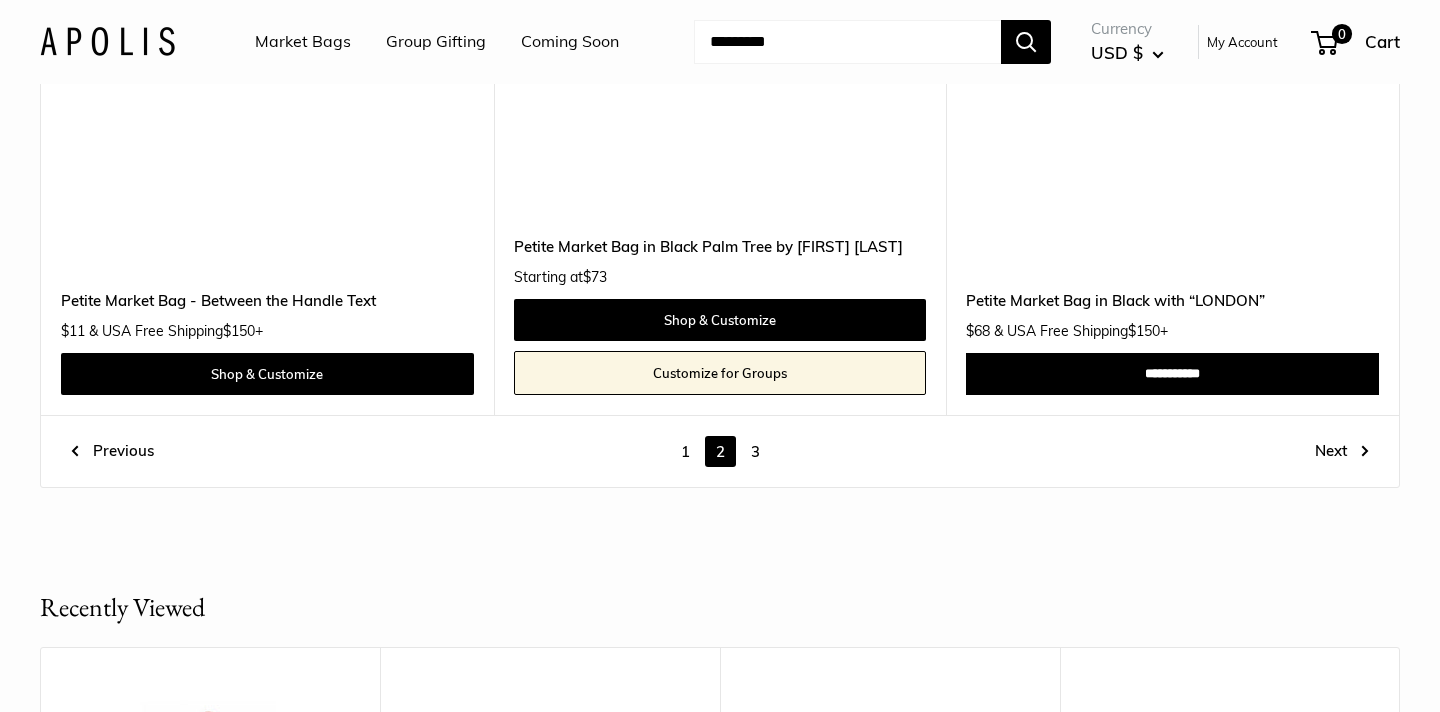 scroll, scrollTop: 10628, scrollLeft: 0, axis: vertical 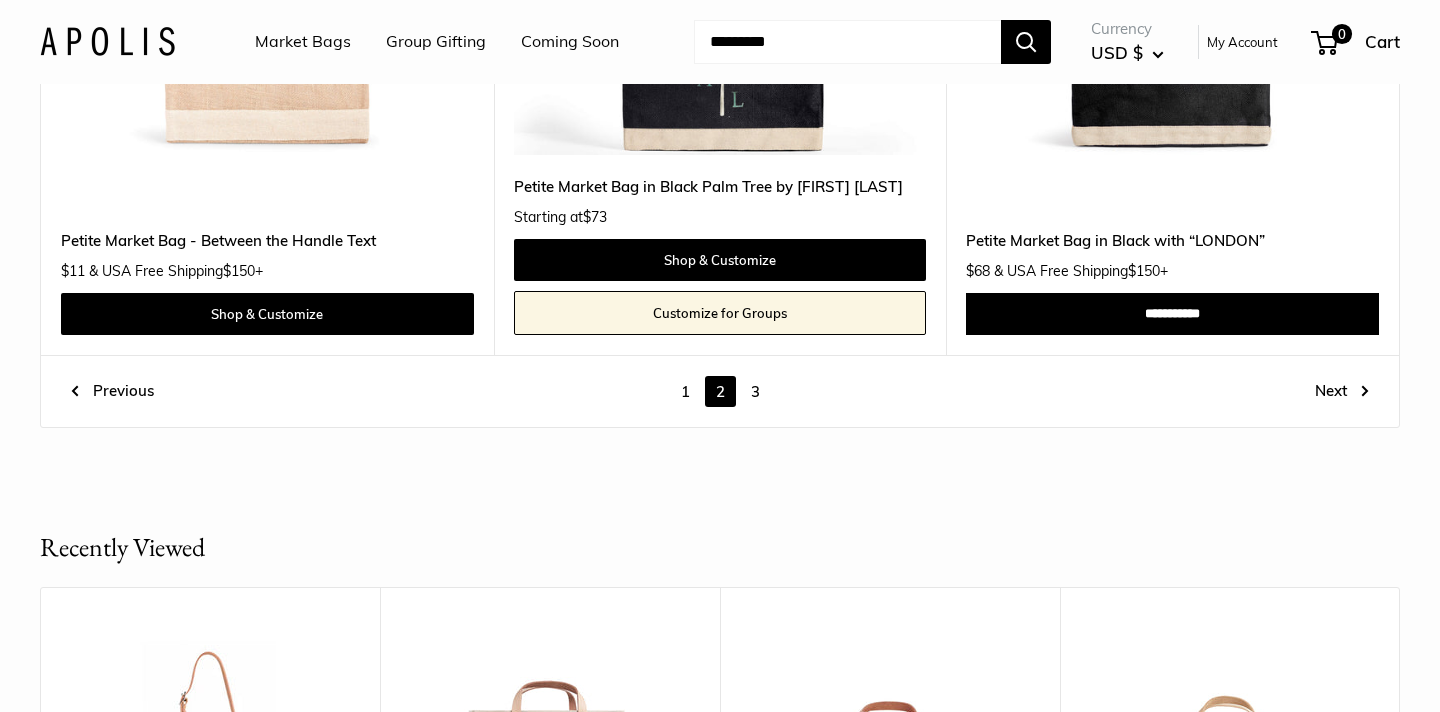 click on "3" at bounding box center [755, 391] 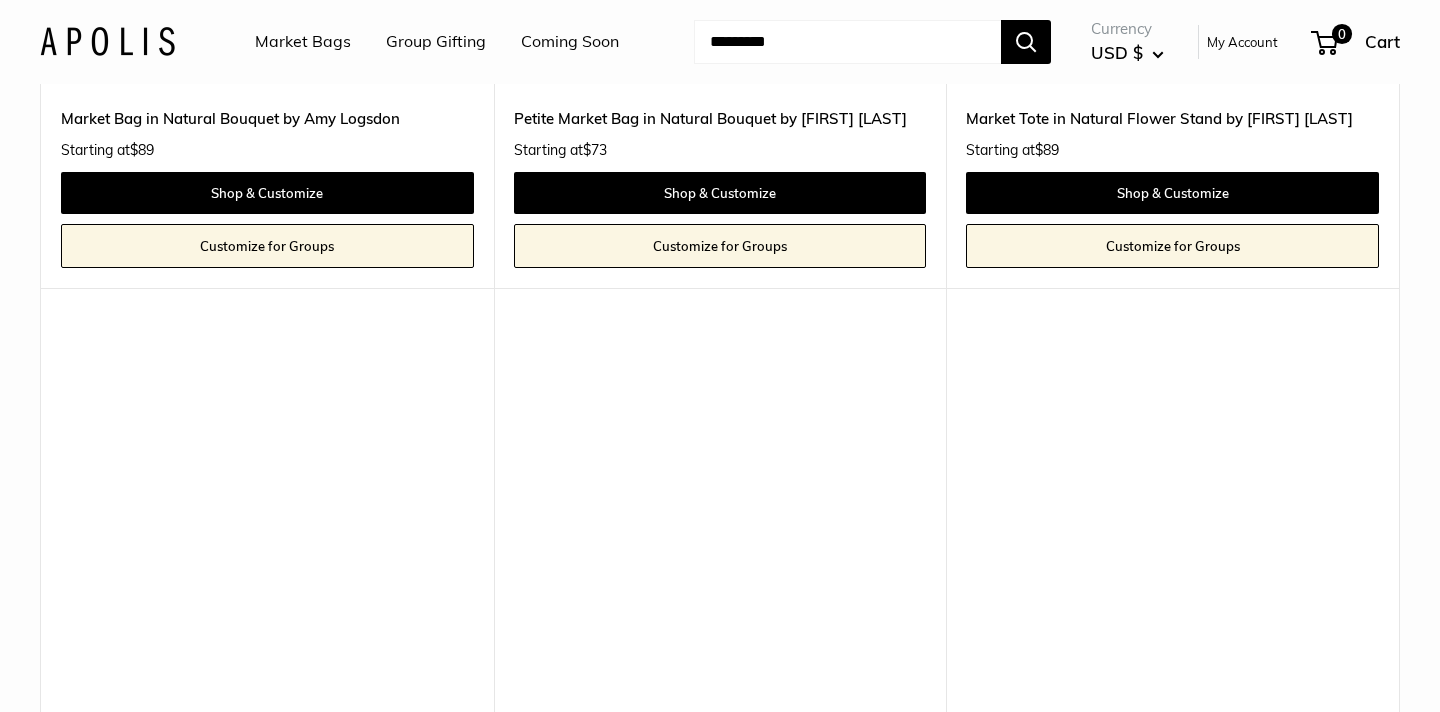 scroll, scrollTop: 2048, scrollLeft: 0, axis: vertical 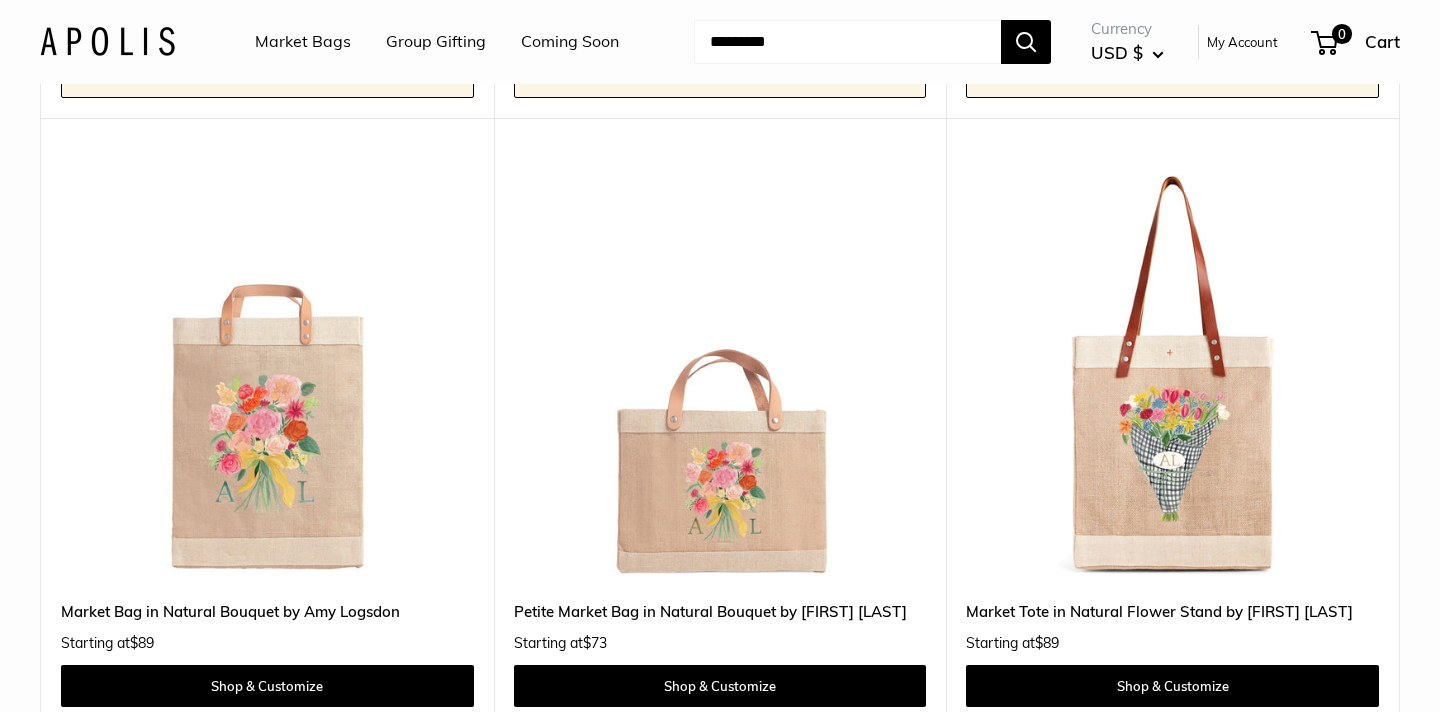 click on "Market Bags" at bounding box center [303, 42] 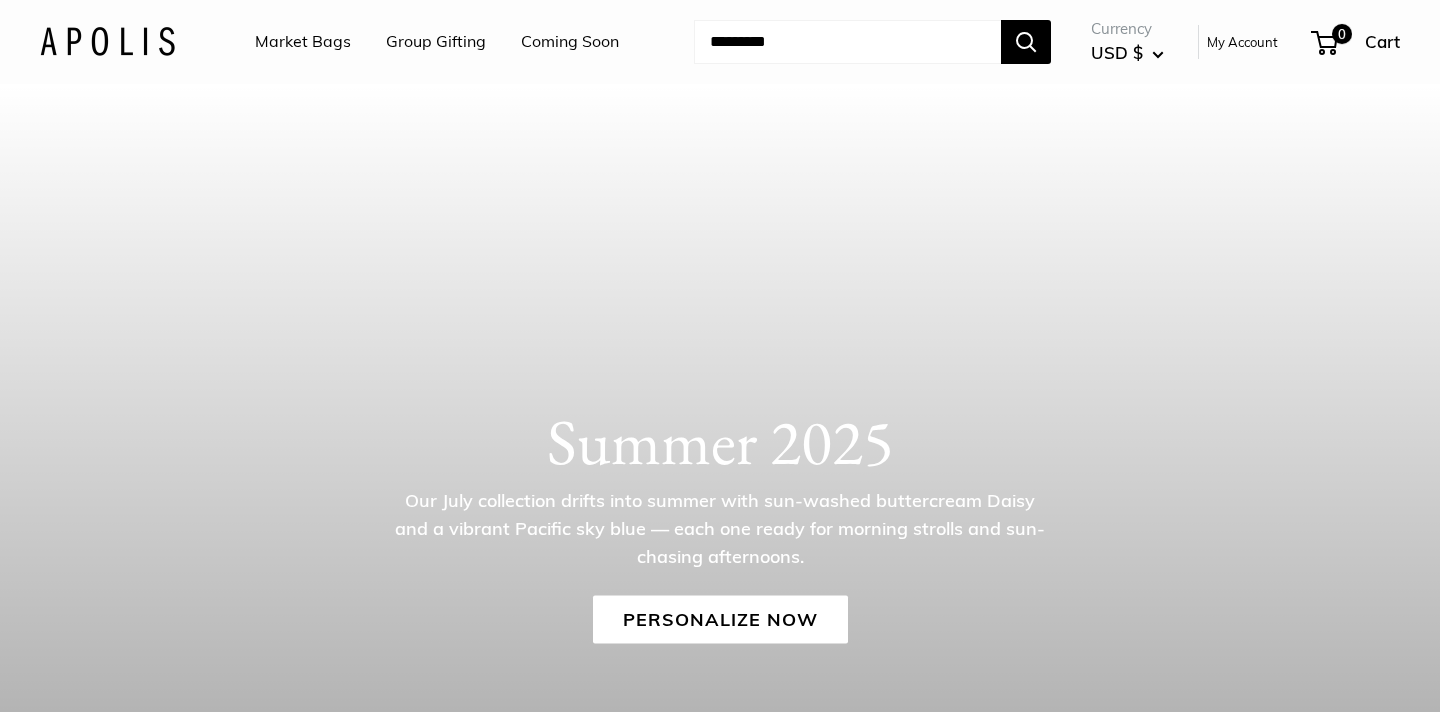 scroll, scrollTop: 0, scrollLeft: 0, axis: both 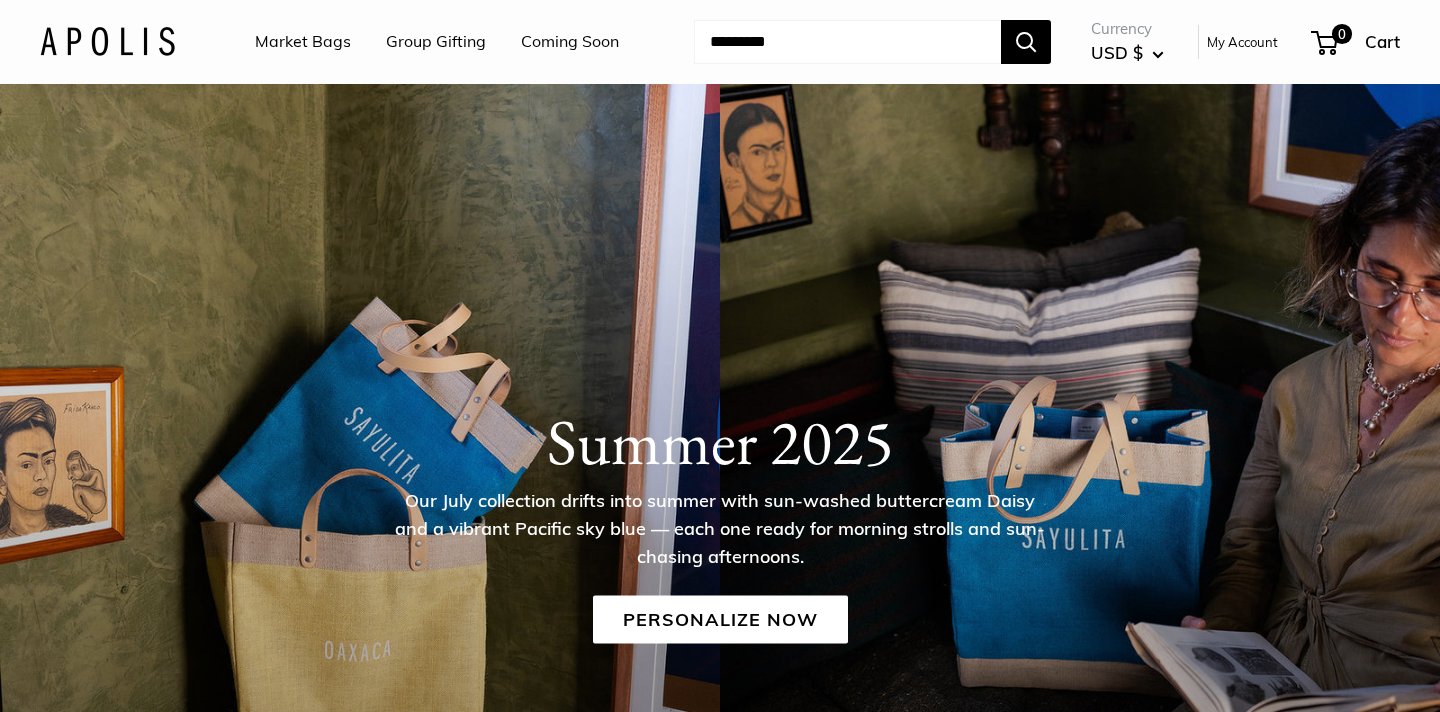 click on "Group Gifting" at bounding box center (436, 42) 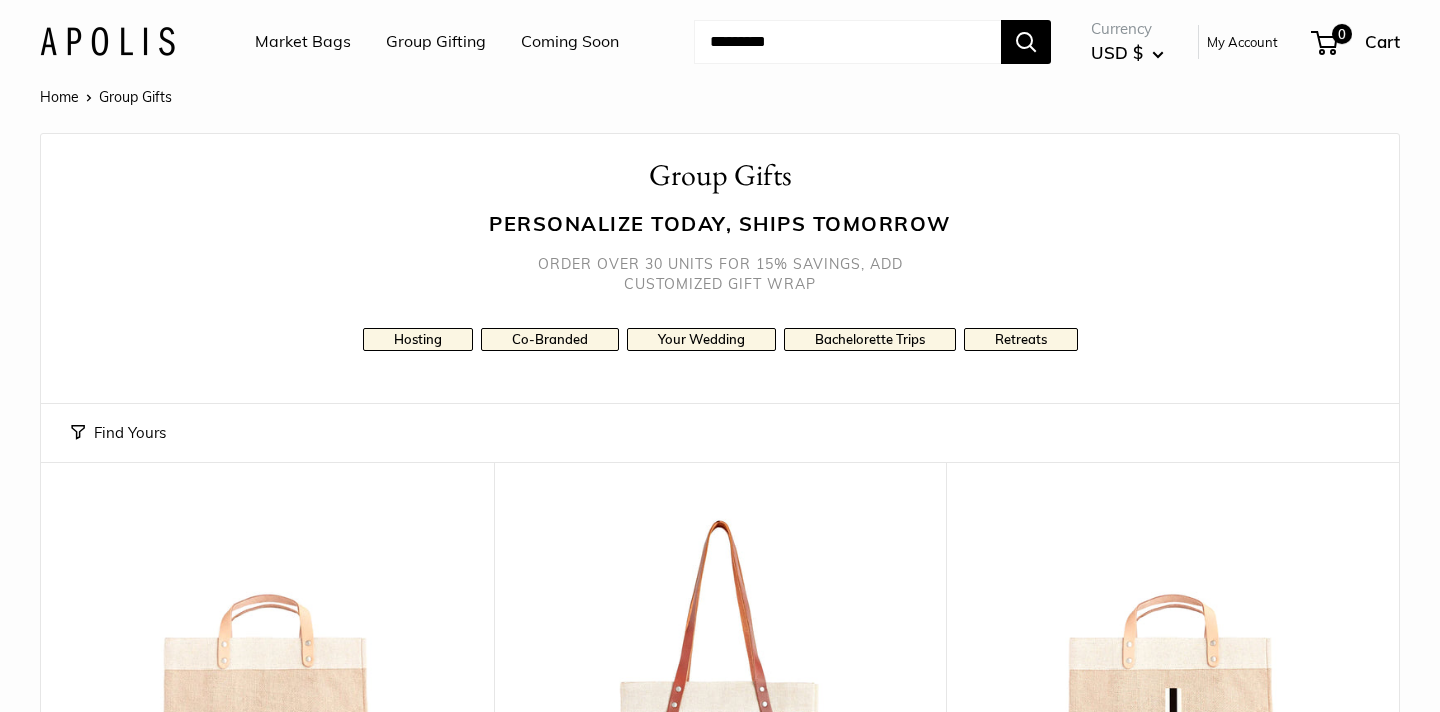 scroll, scrollTop: 0, scrollLeft: 0, axis: both 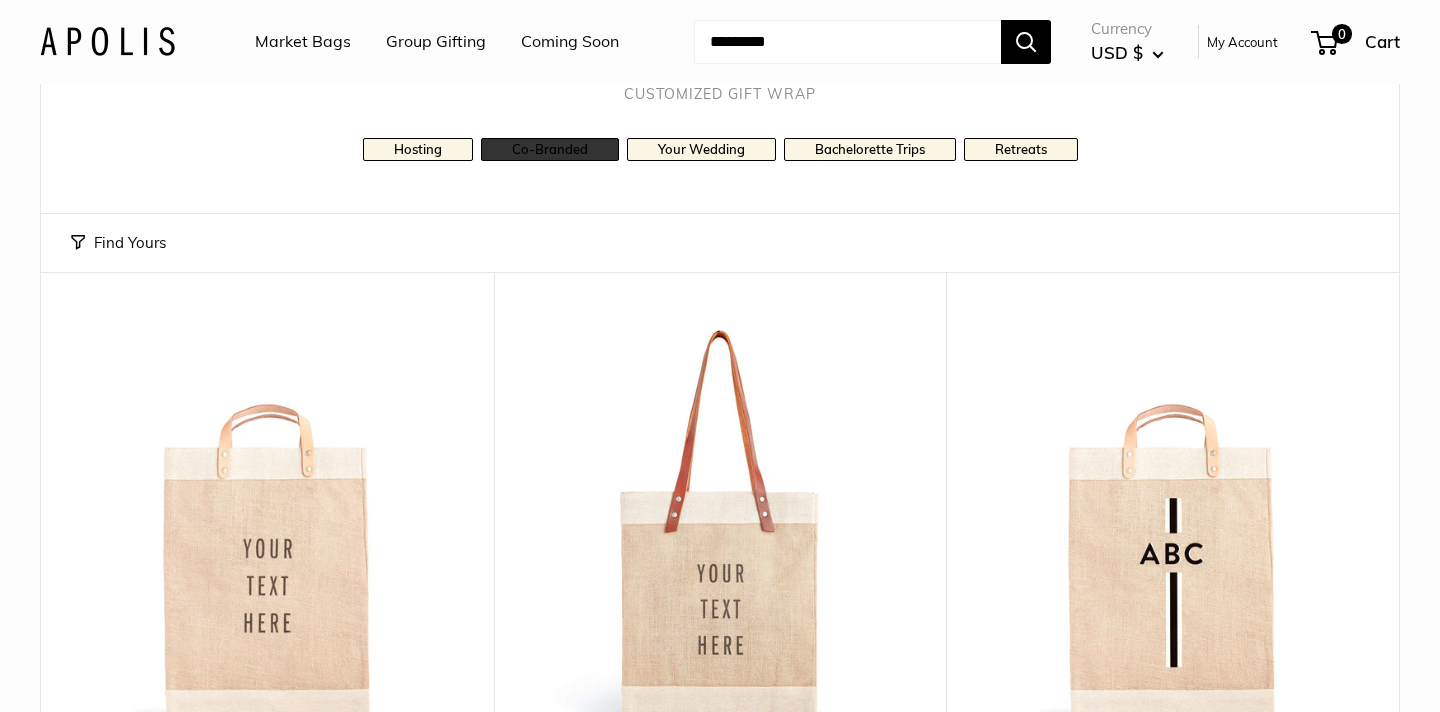 click on "Co-Branded" at bounding box center (550, 149) 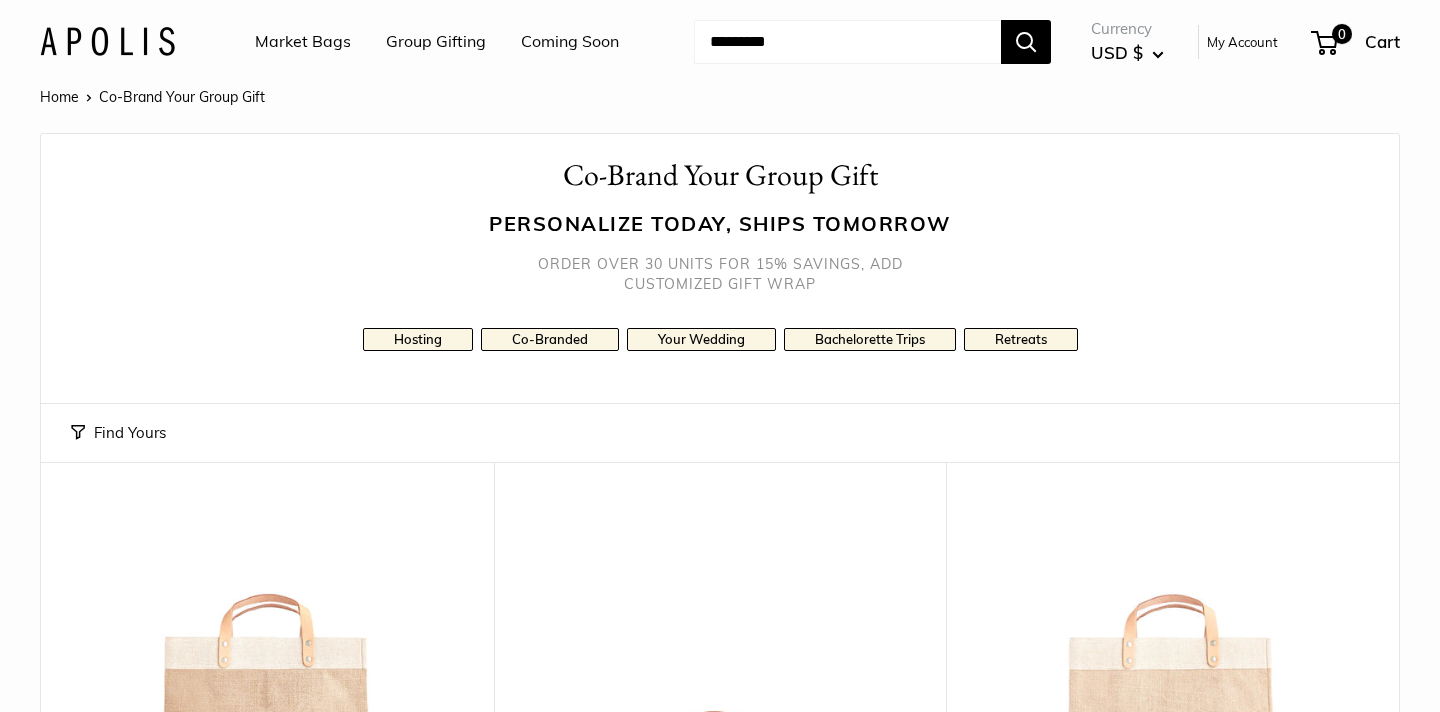 scroll, scrollTop: 0, scrollLeft: 0, axis: both 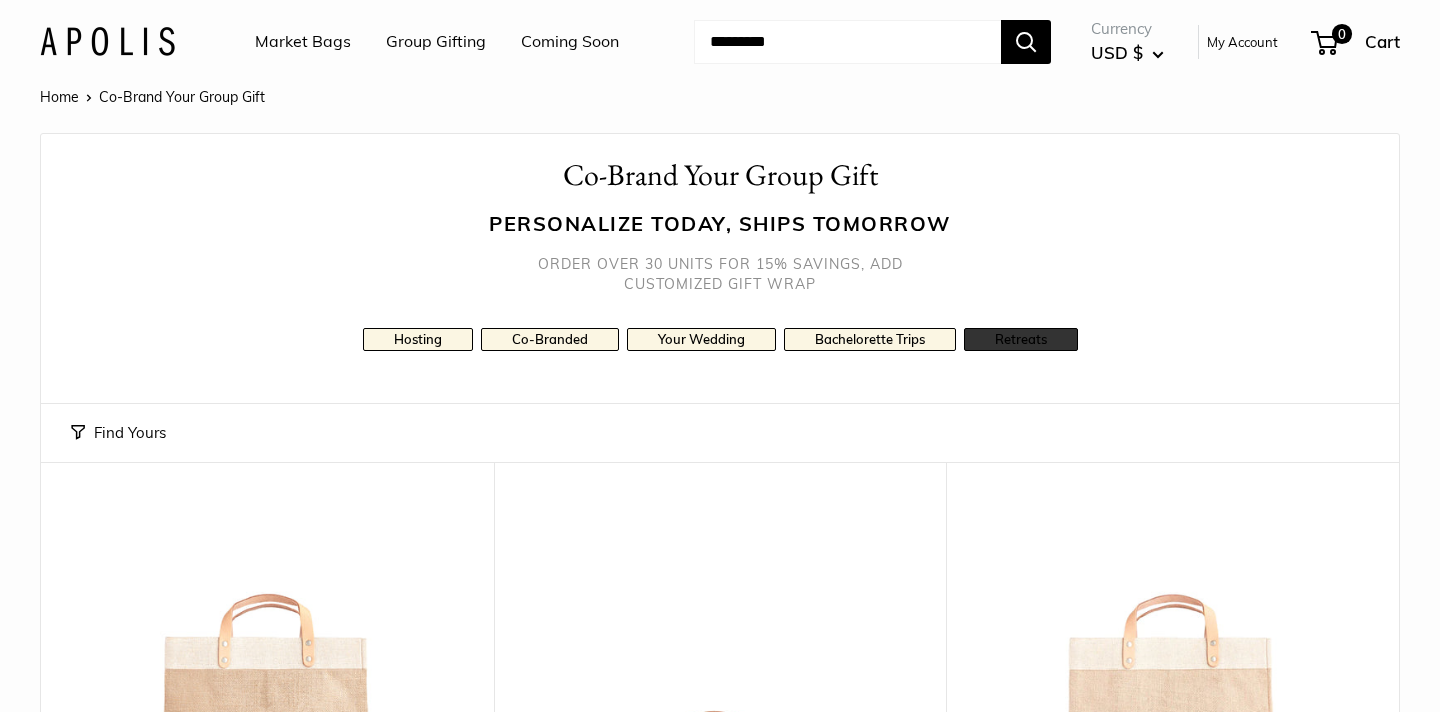 click on "Retreats" at bounding box center (1021, 339) 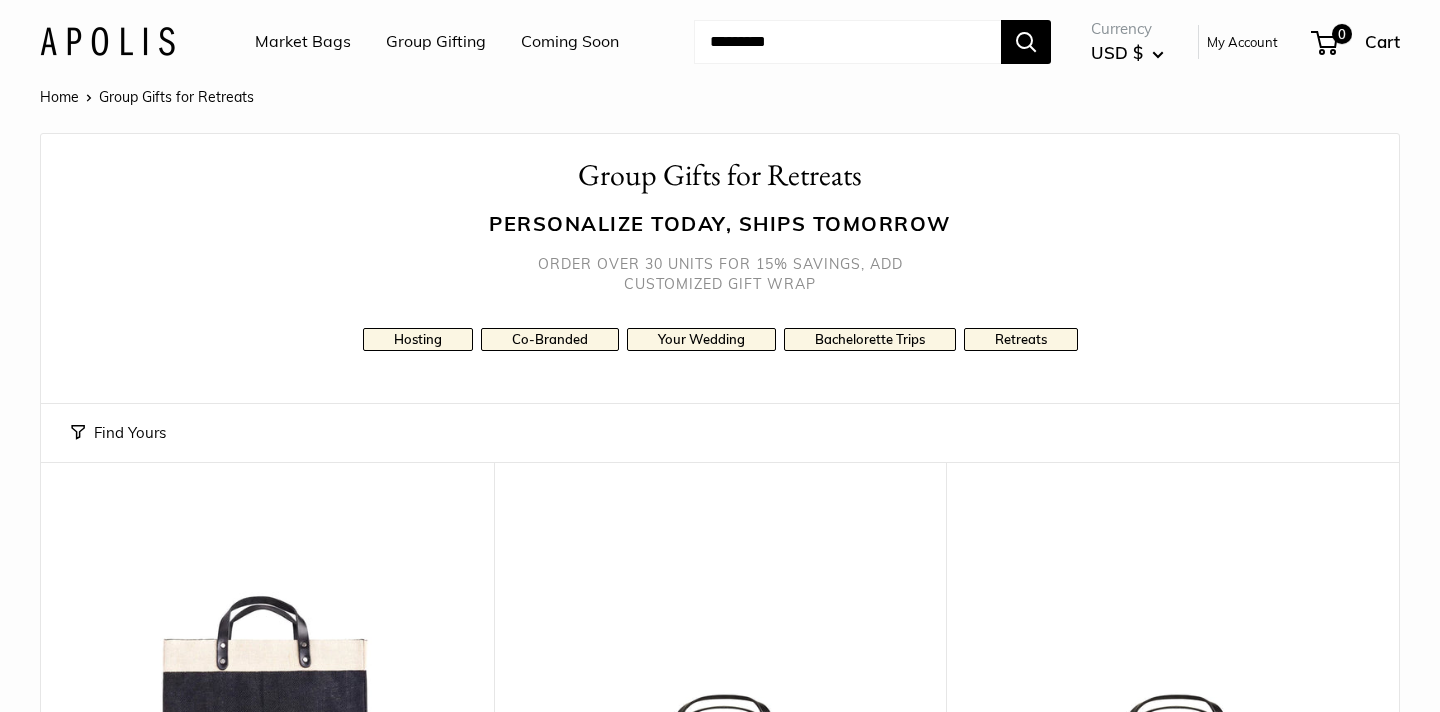 scroll, scrollTop: 0, scrollLeft: 0, axis: both 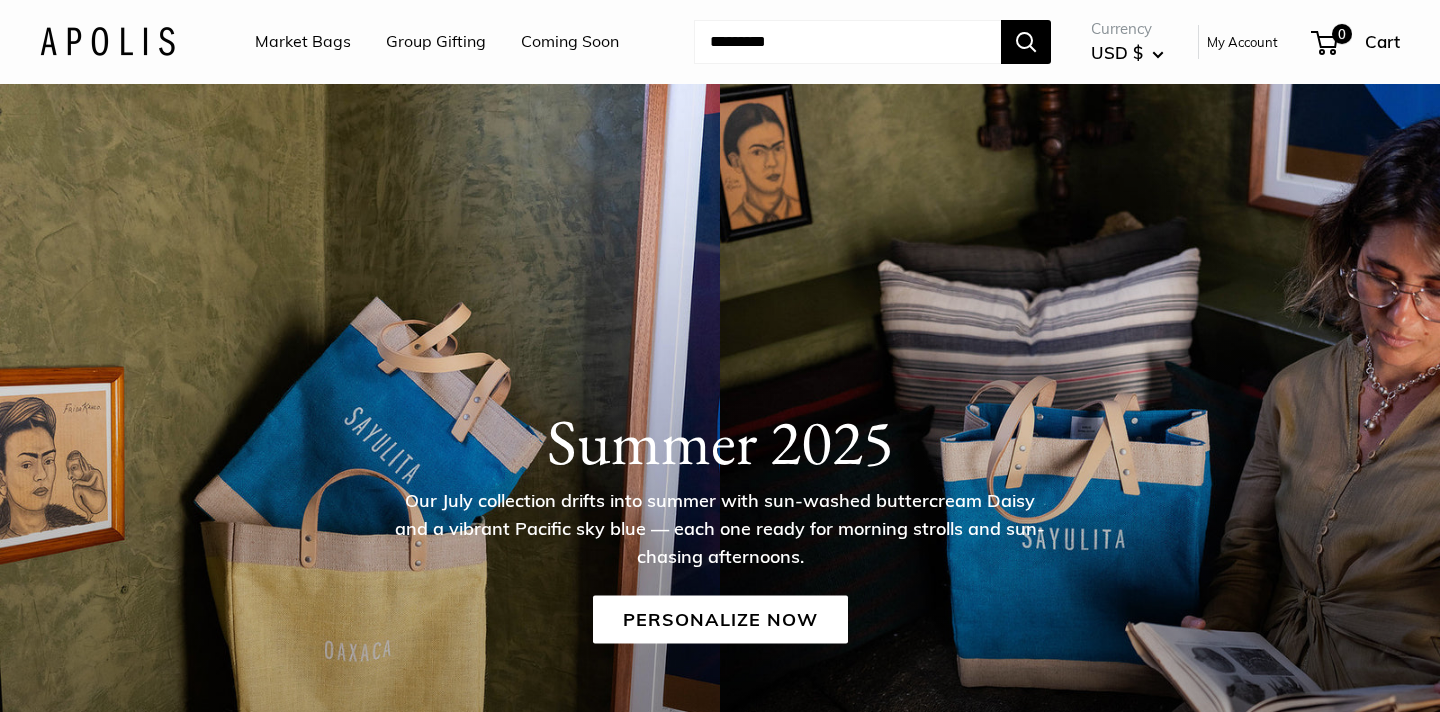 click on "Market Bags" at bounding box center [303, 42] 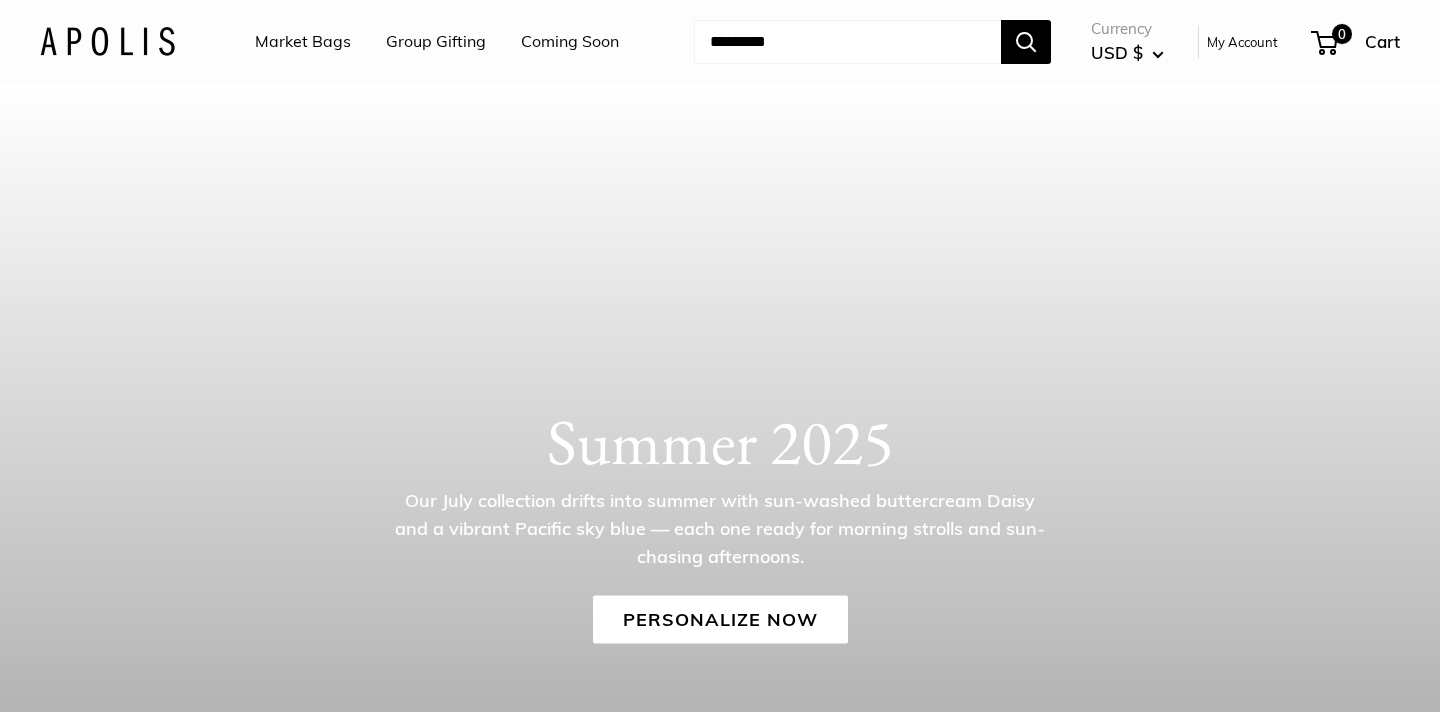 scroll, scrollTop: 0, scrollLeft: 0, axis: both 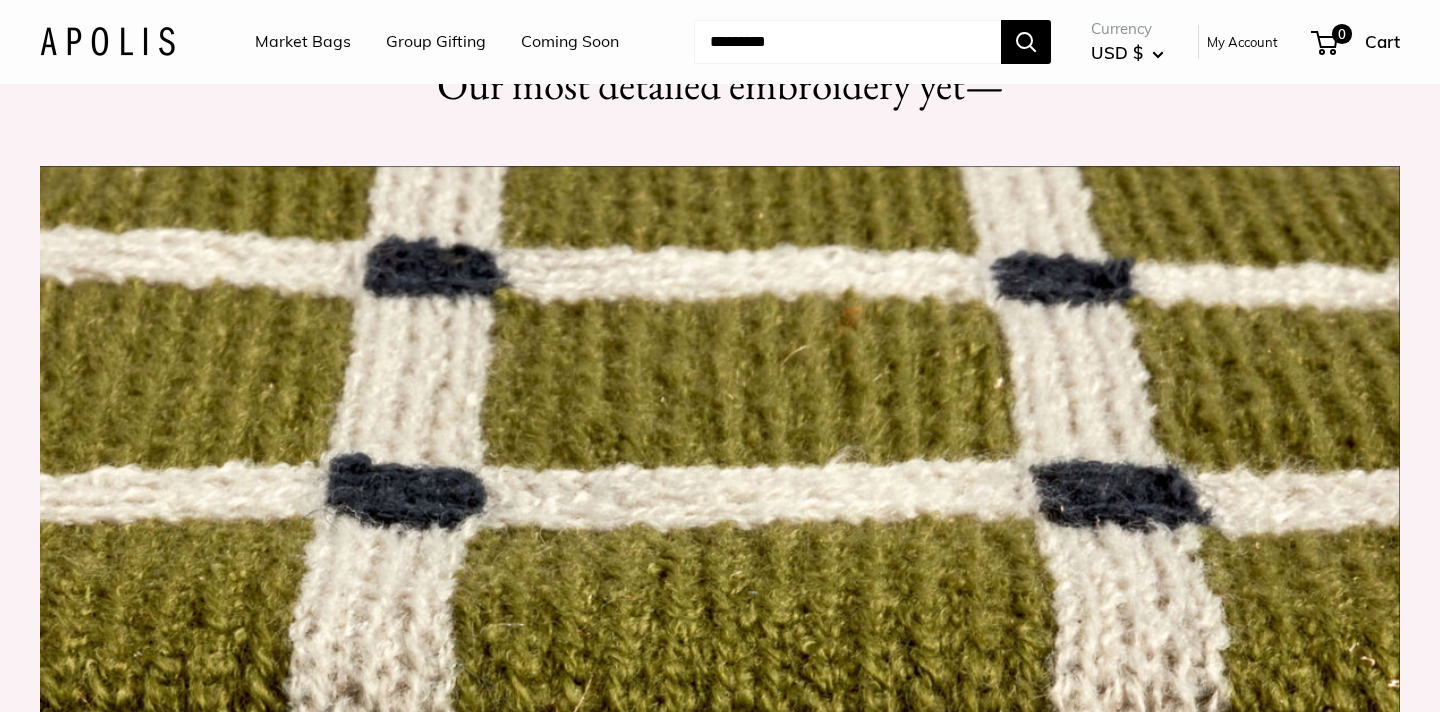 click on "Market Bags" at bounding box center [303, 42] 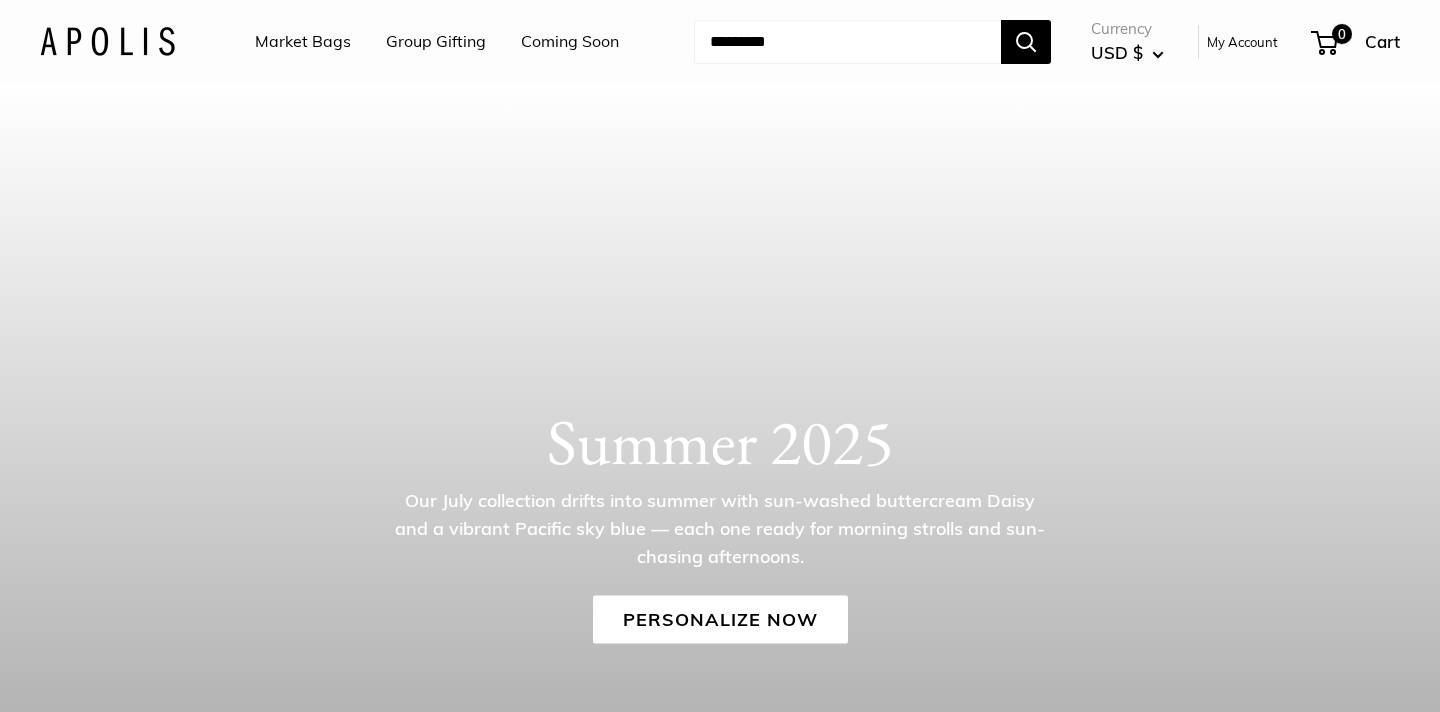 scroll, scrollTop: 0, scrollLeft: 0, axis: both 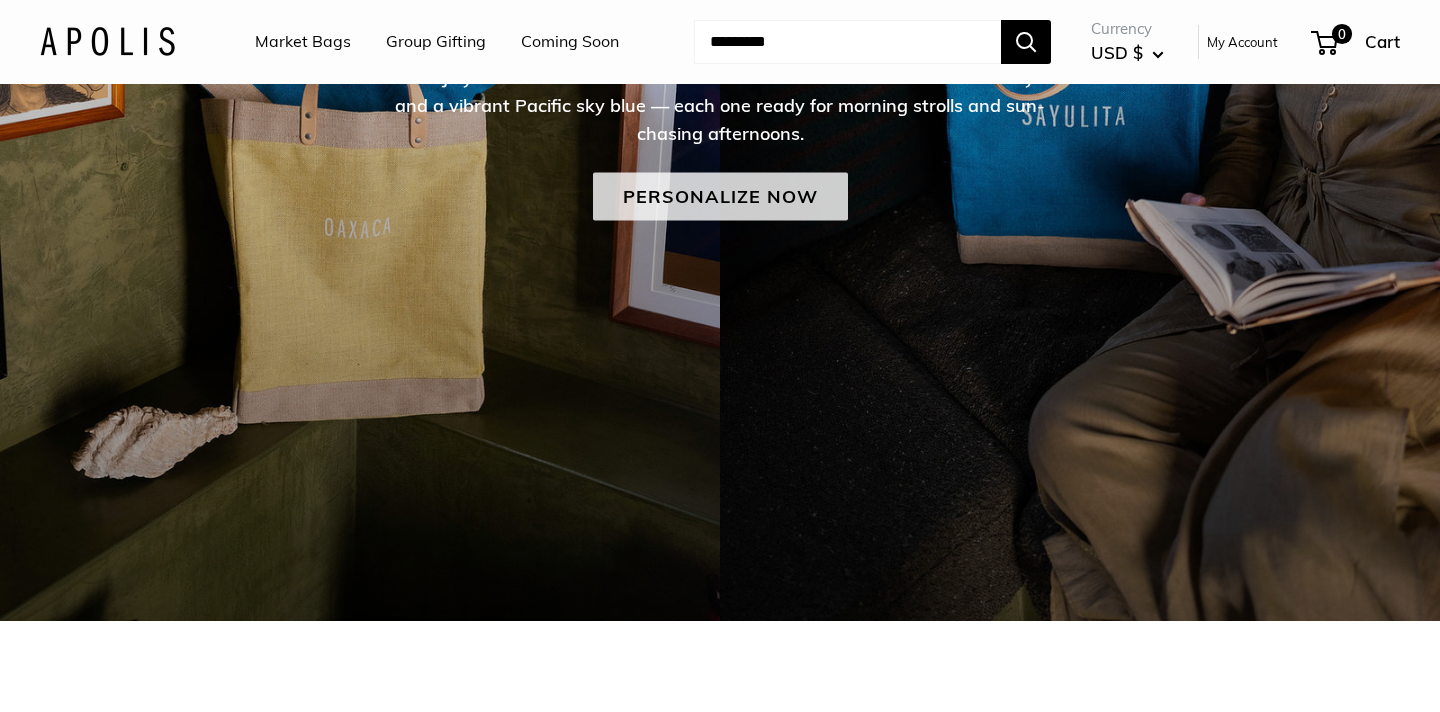 click on "Personalize Now" at bounding box center [720, 196] 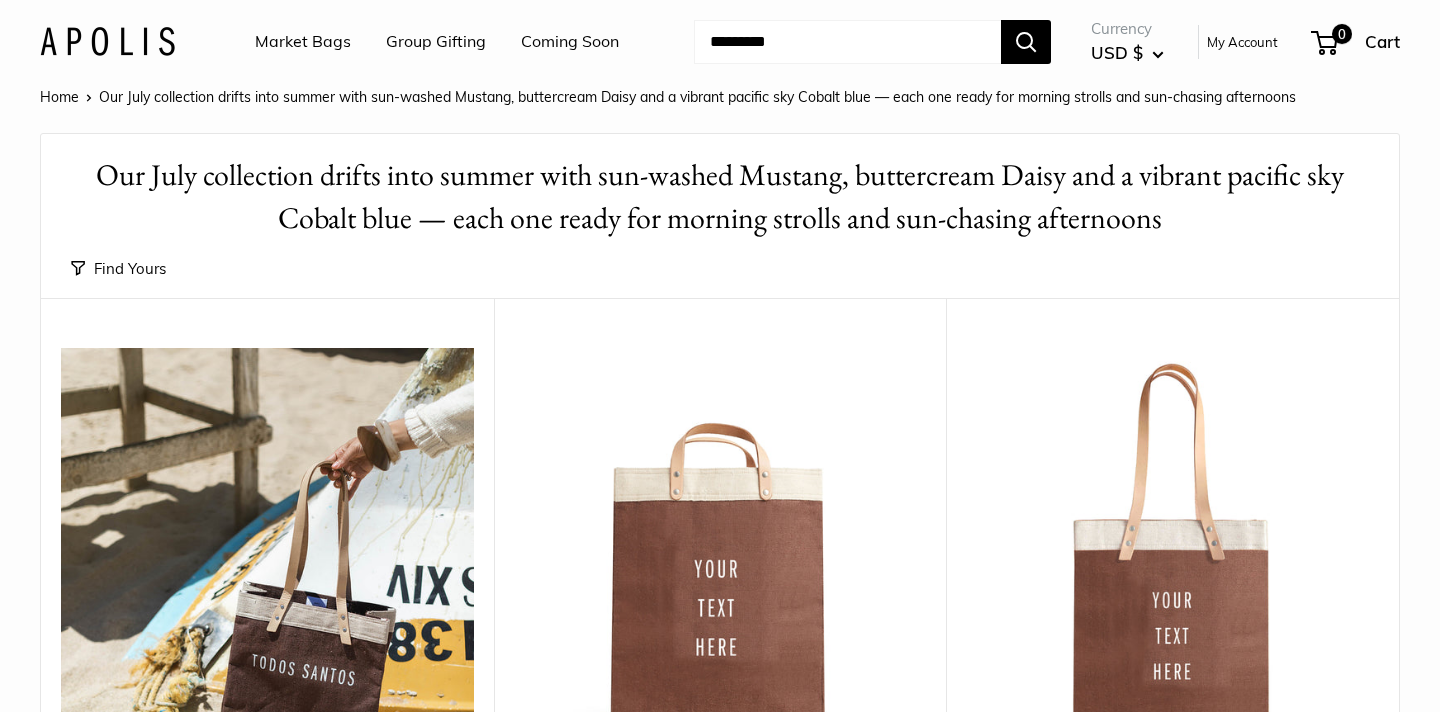 scroll, scrollTop: 0, scrollLeft: 0, axis: both 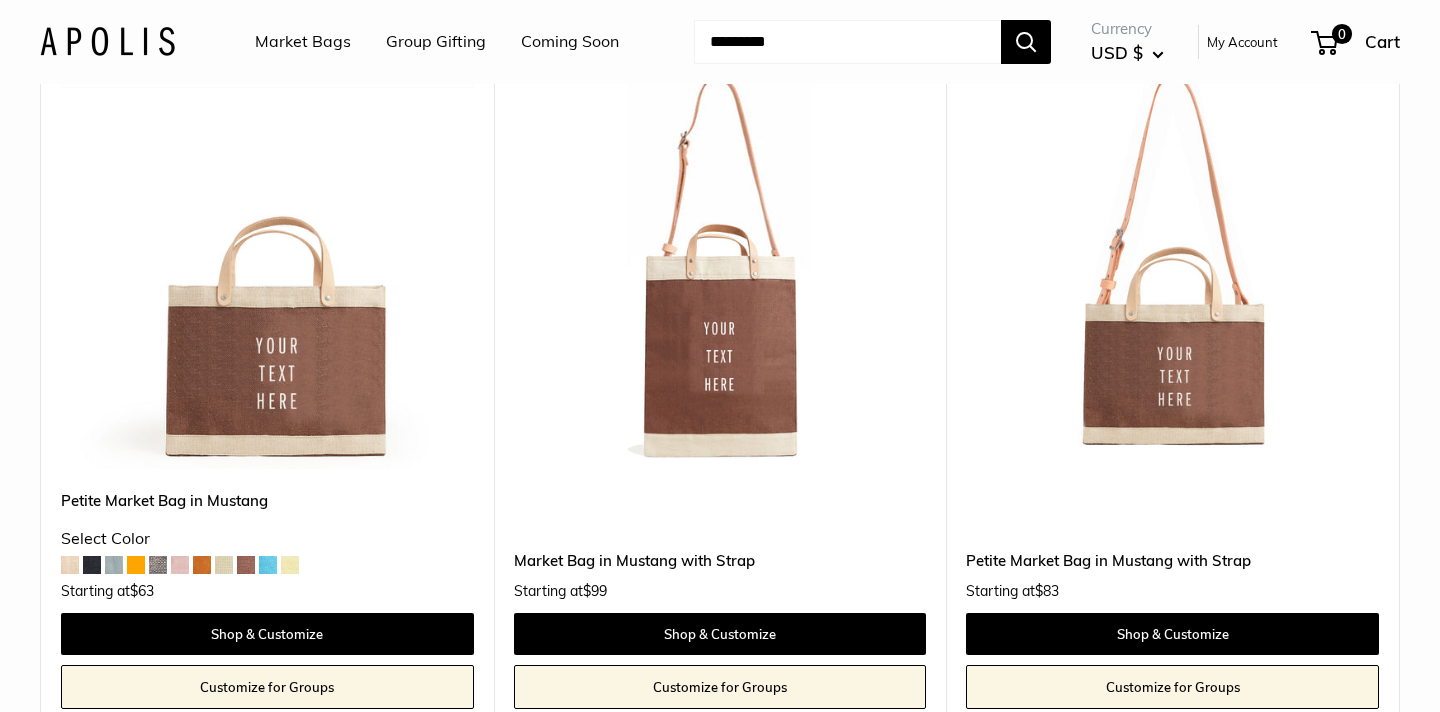 click at bounding box center (0, 0) 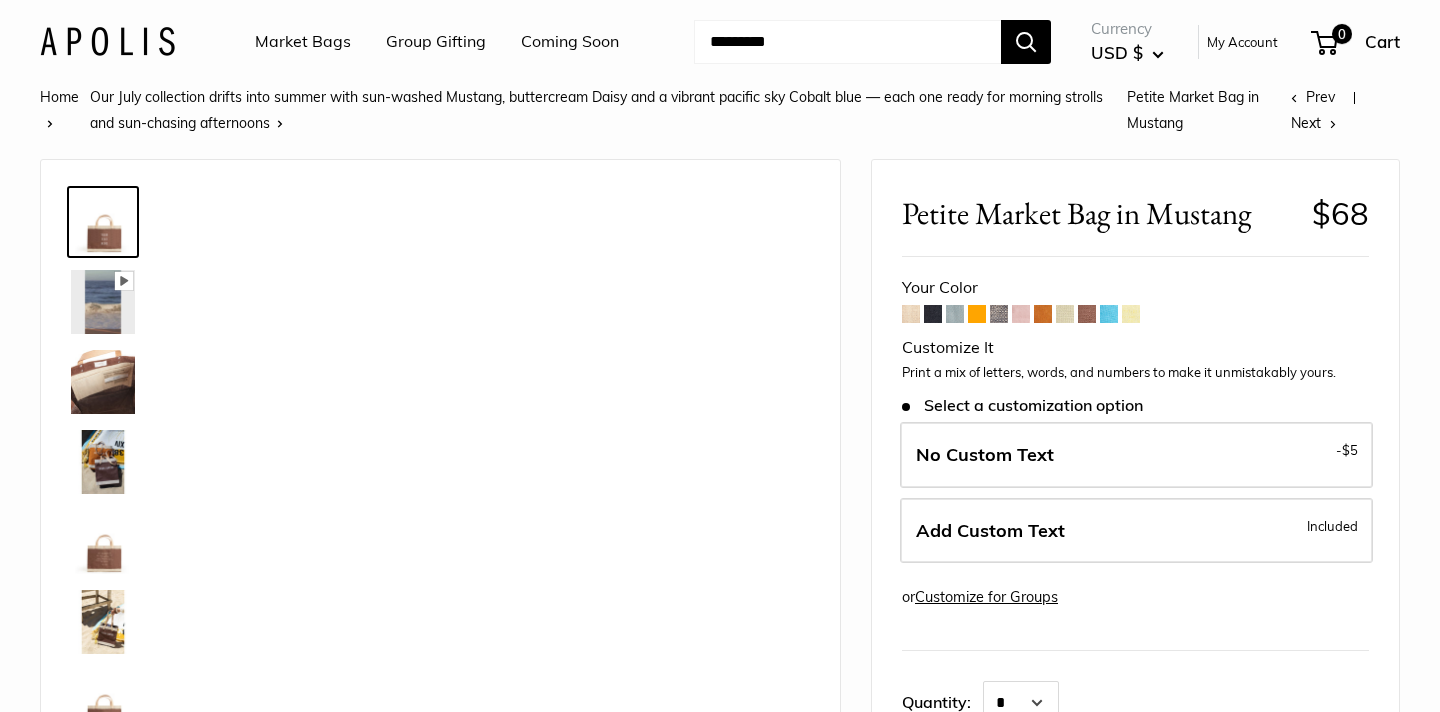 scroll, scrollTop: 0, scrollLeft: 0, axis: both 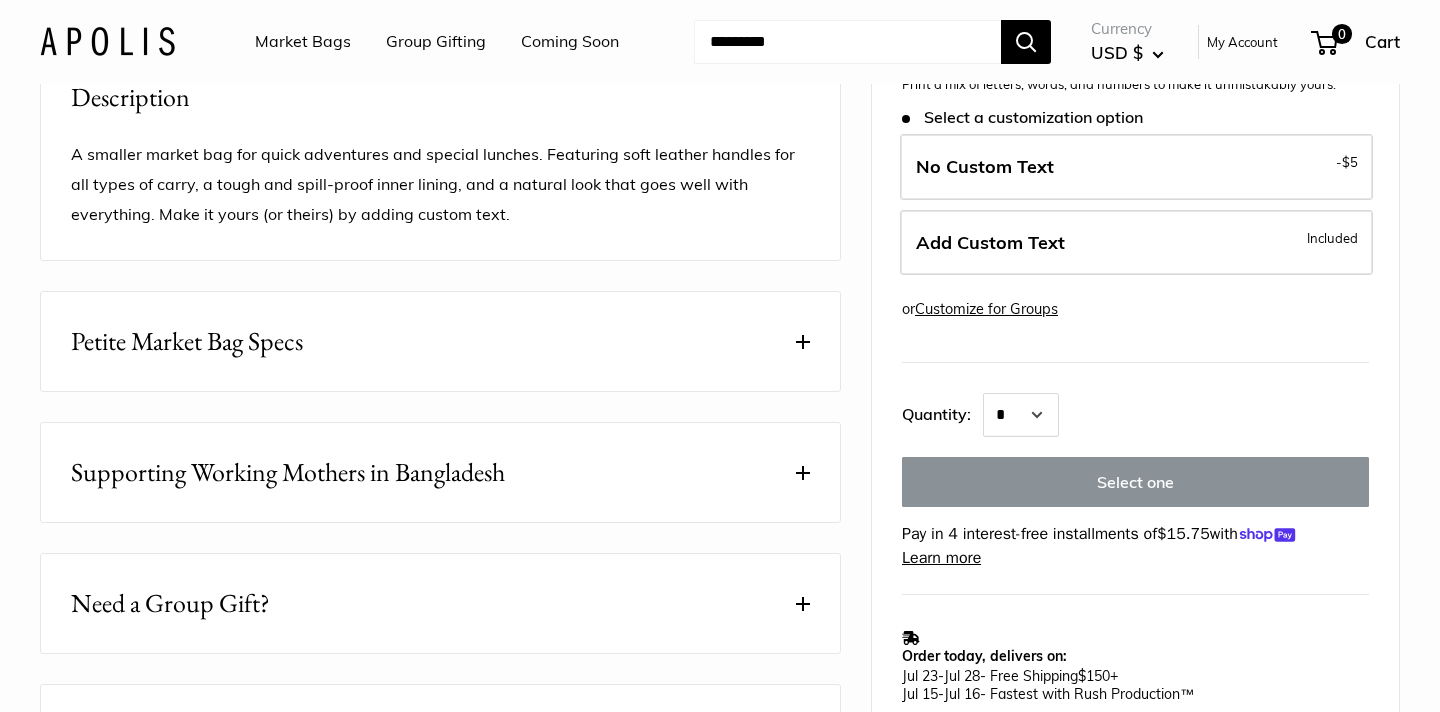click at bounding box center (803, 342) 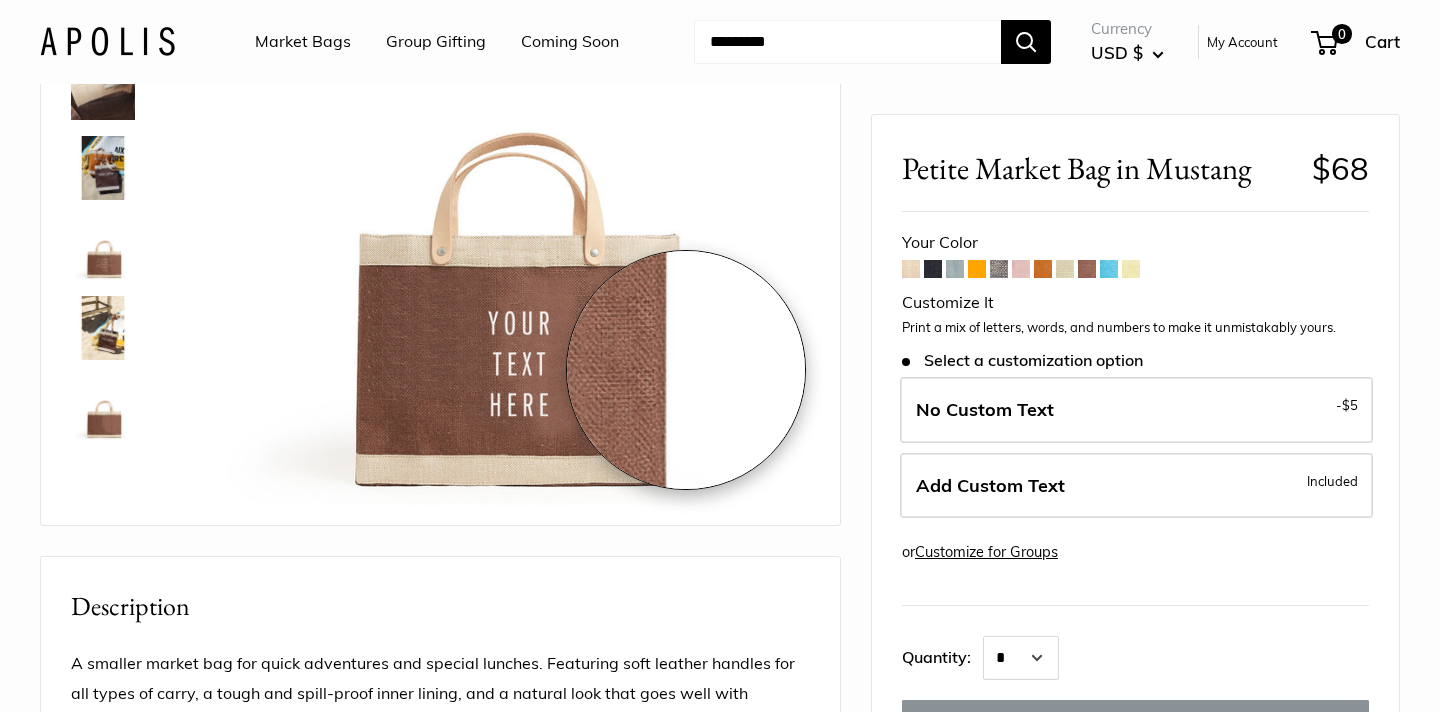 scroll, scrollTop: 267, scrollLeft: 0, axis: vertical 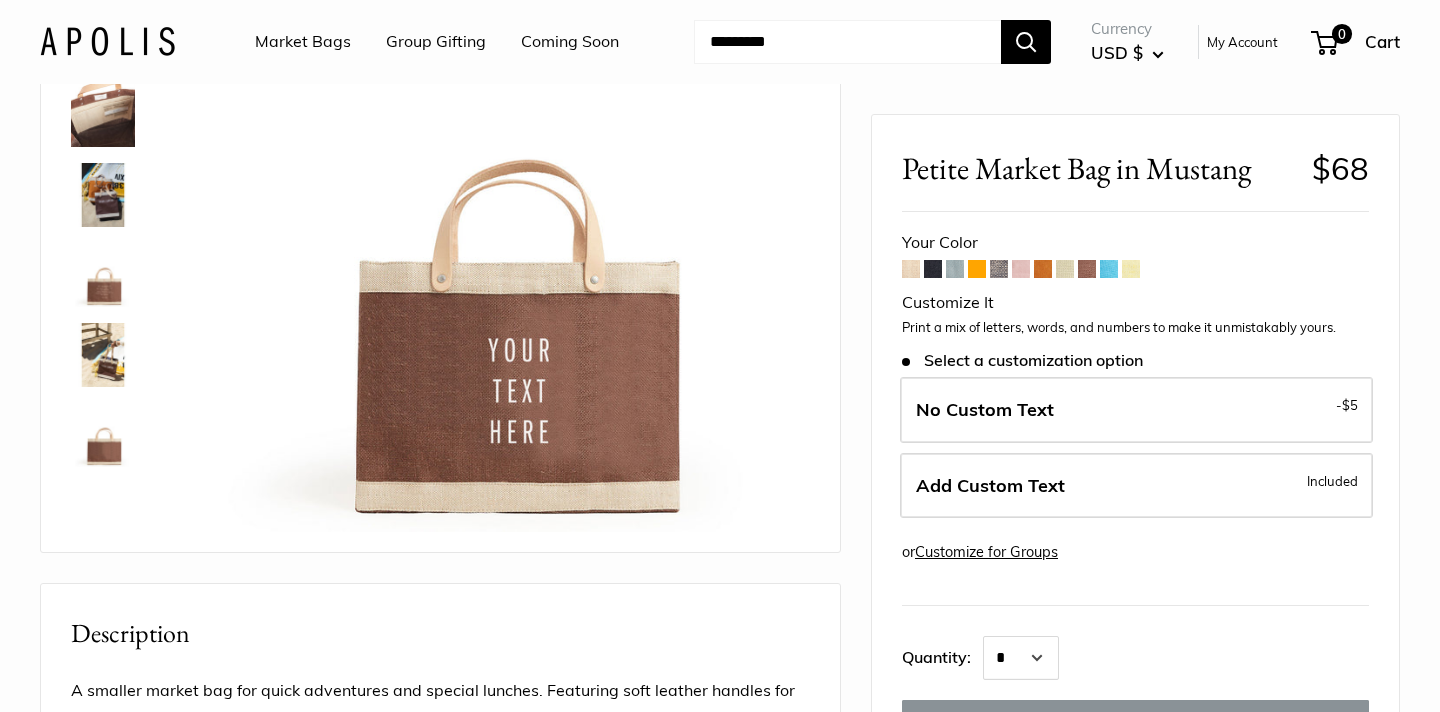 click at bounding box center (103, 355) 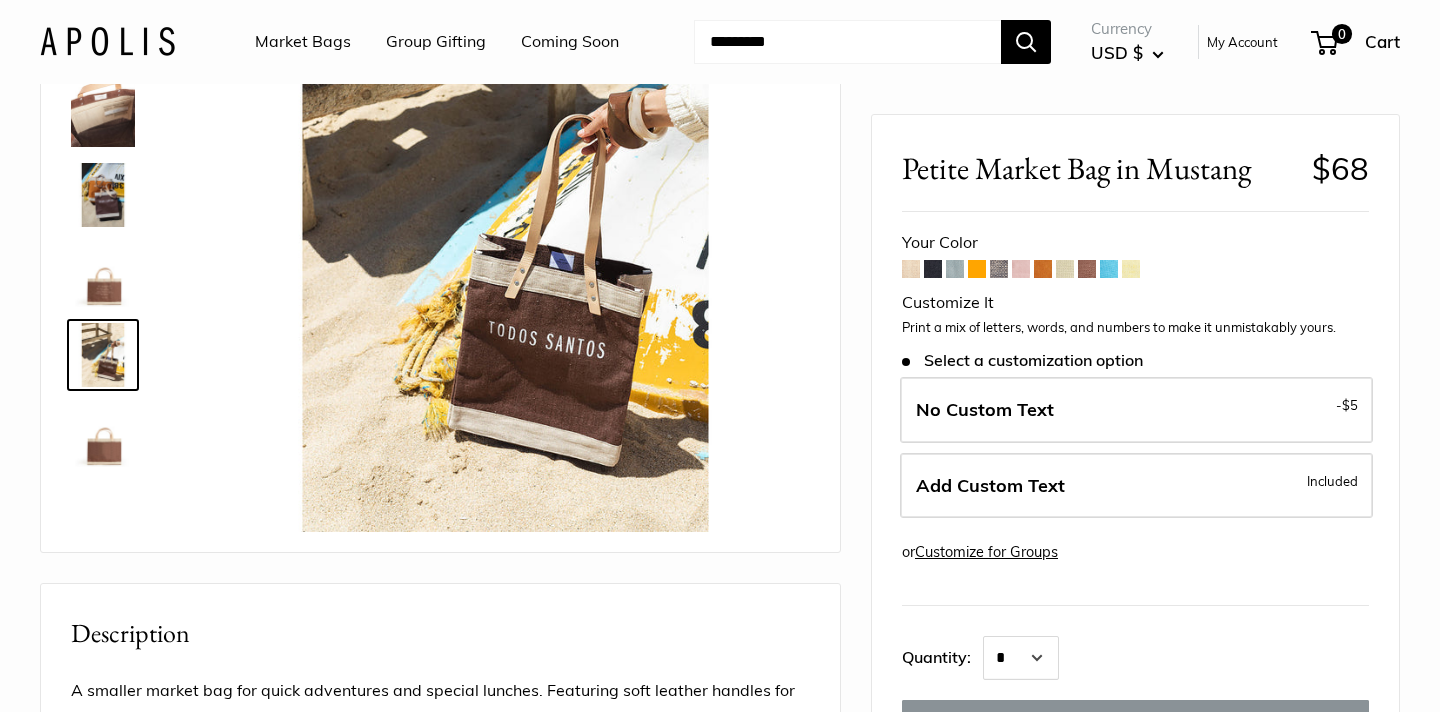 click at bounding box center [103, 435] 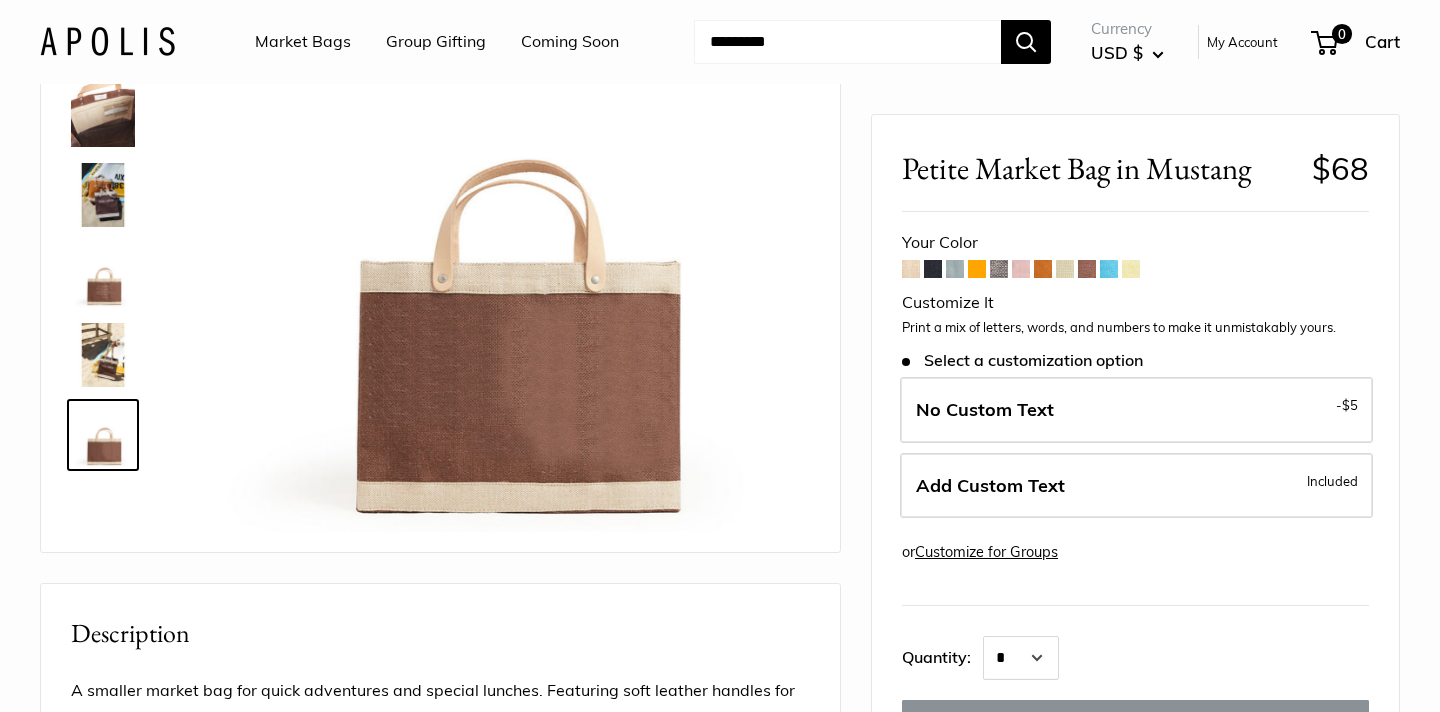 click at bounding box center [103, 275] 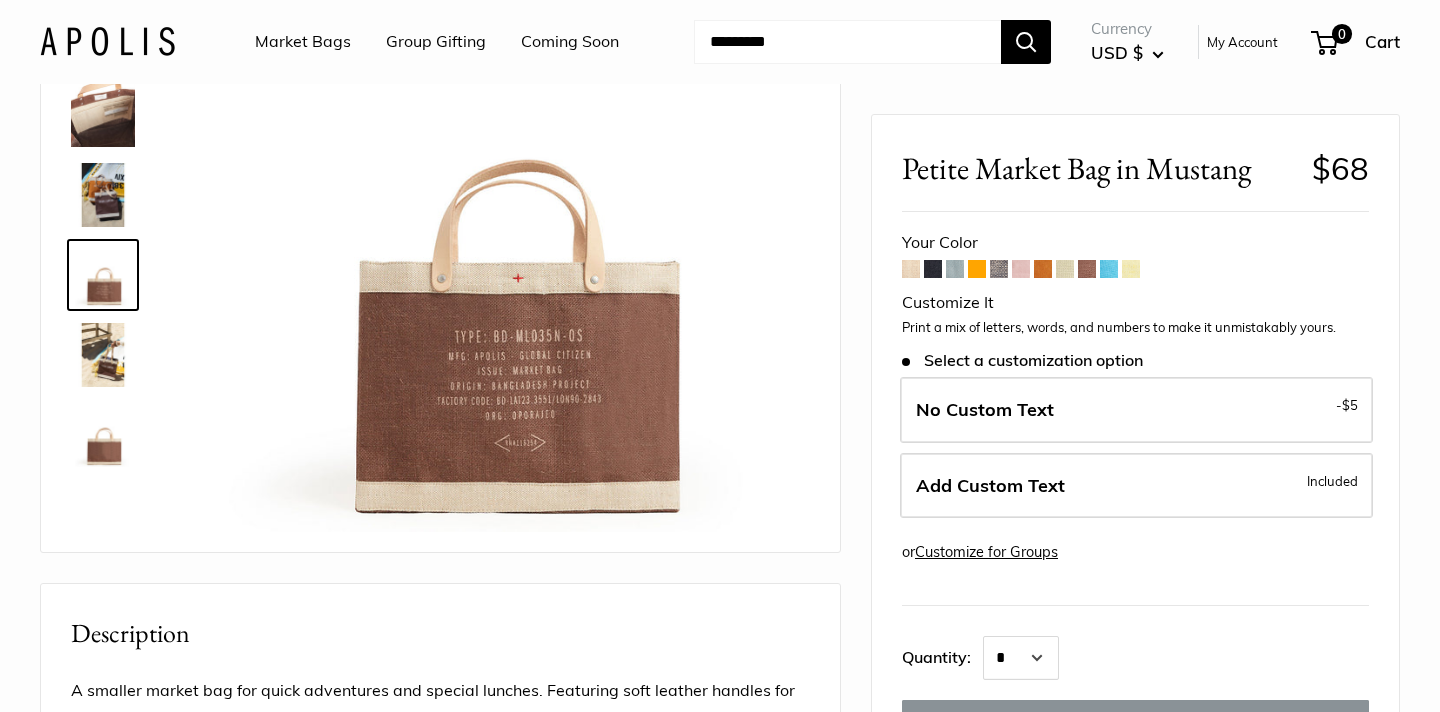 click at bounding box center (103, 195) 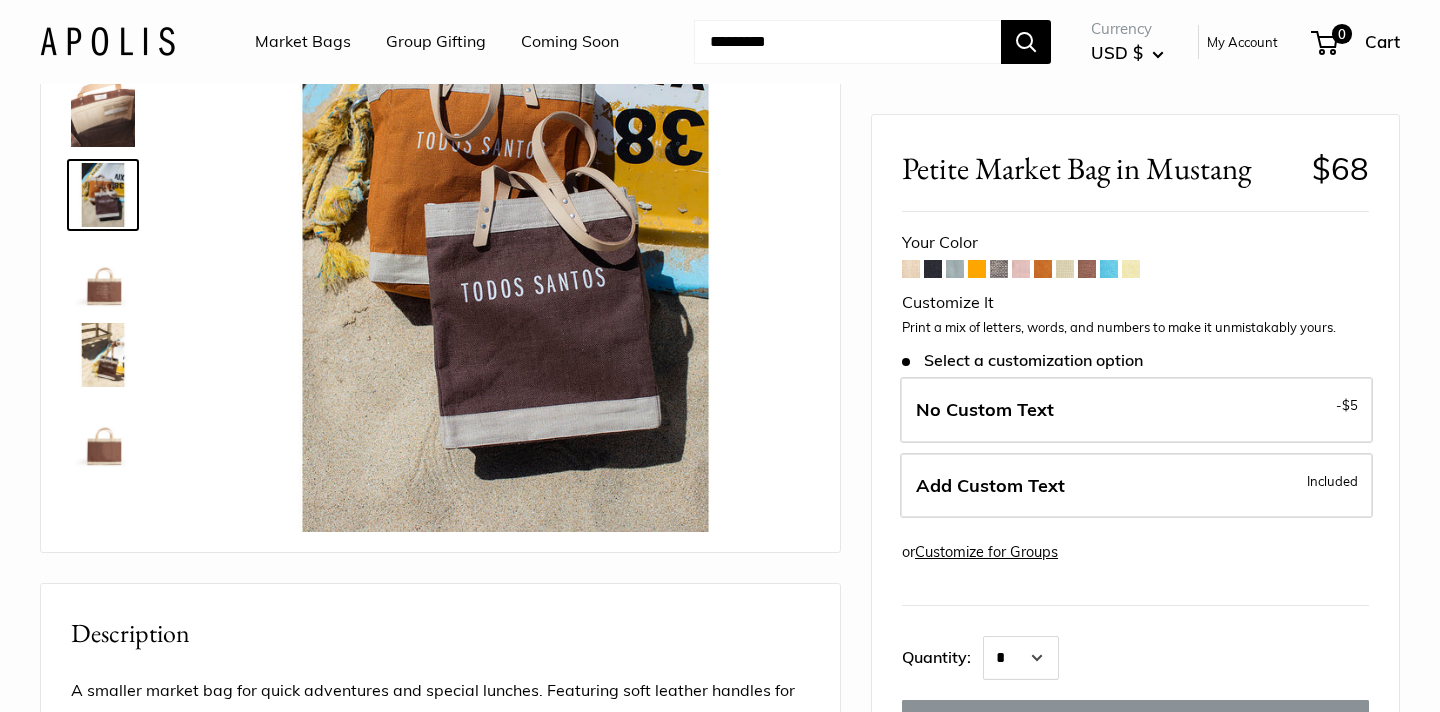 click at bounding box center [103, 115] 